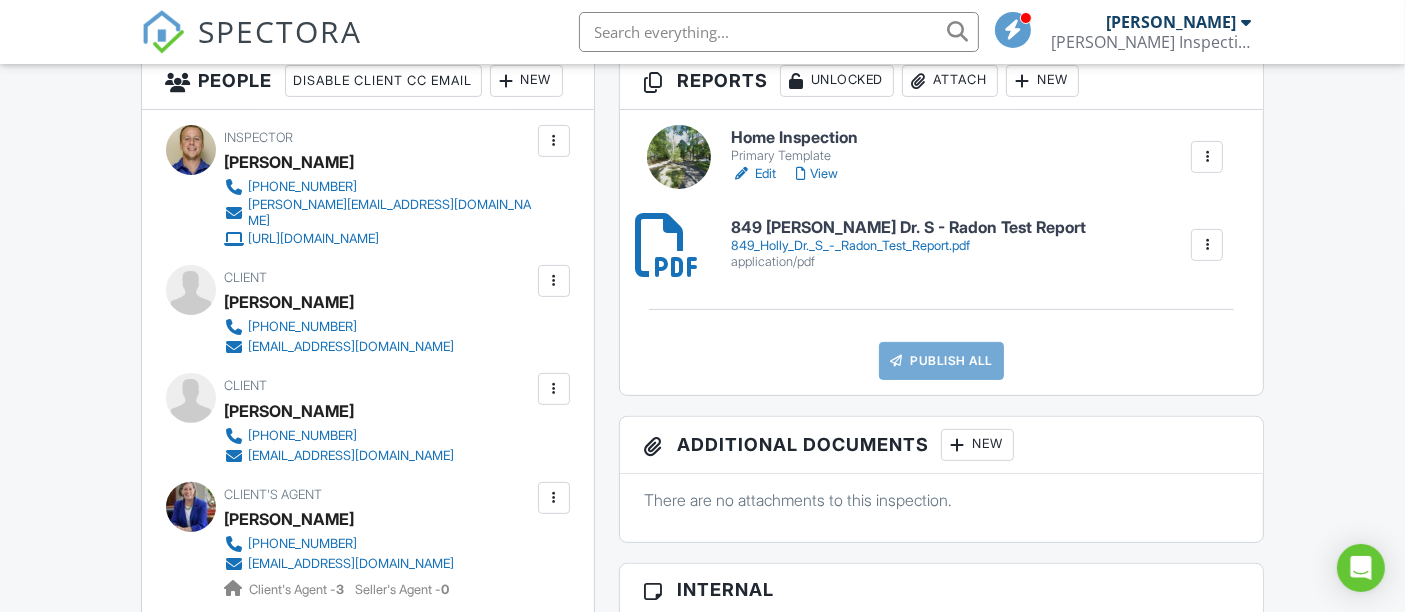 click on "Edit" at bounding box center [753, 174] 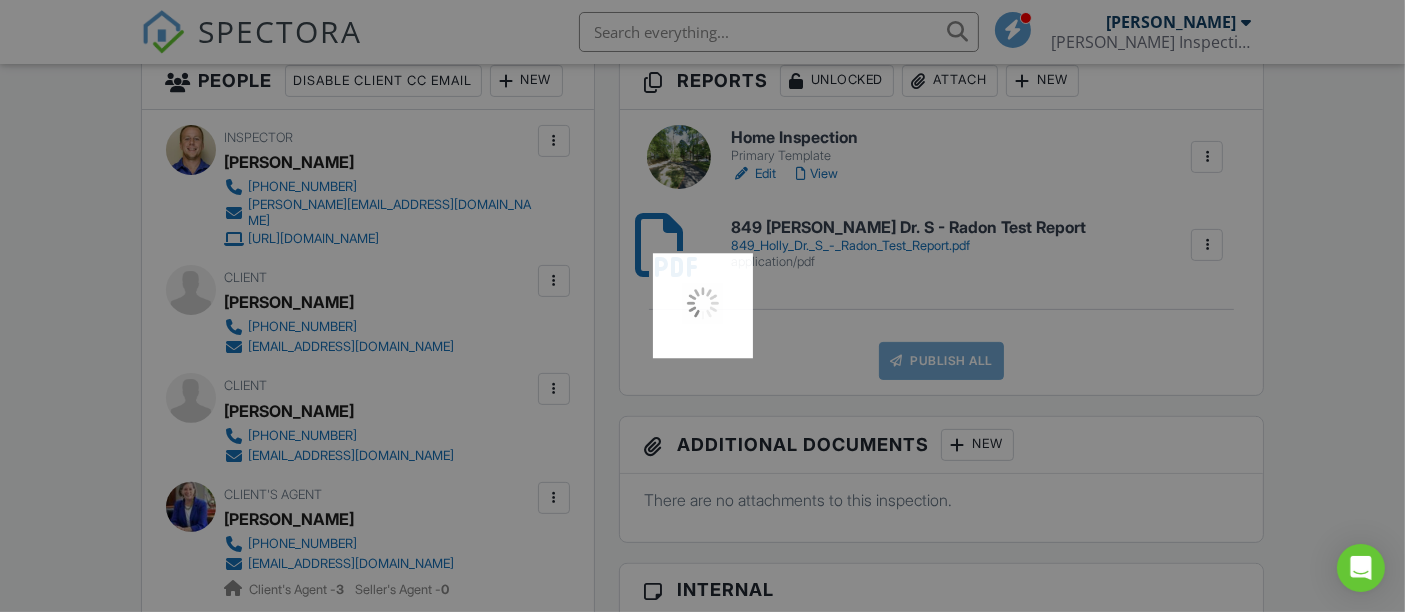 scroll, scrollTop: 555, scrollLeft: 0, axis: vertical 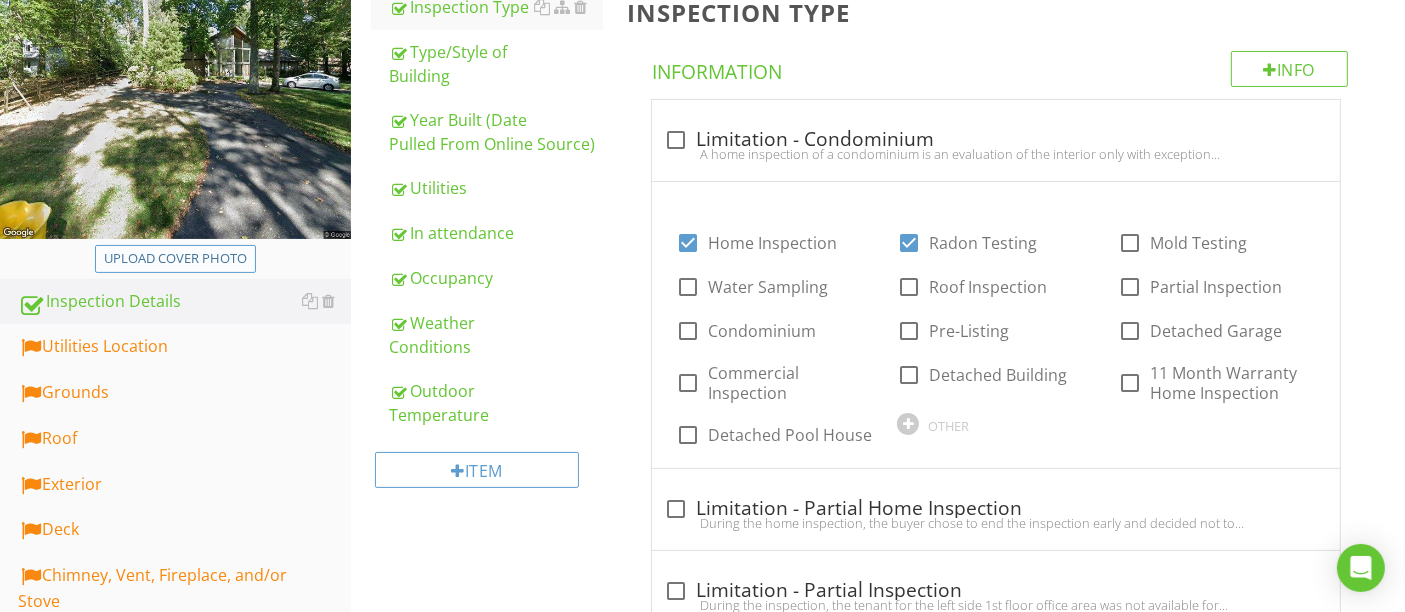 click on "Upload cover photo" at bounding box center (175, 259) 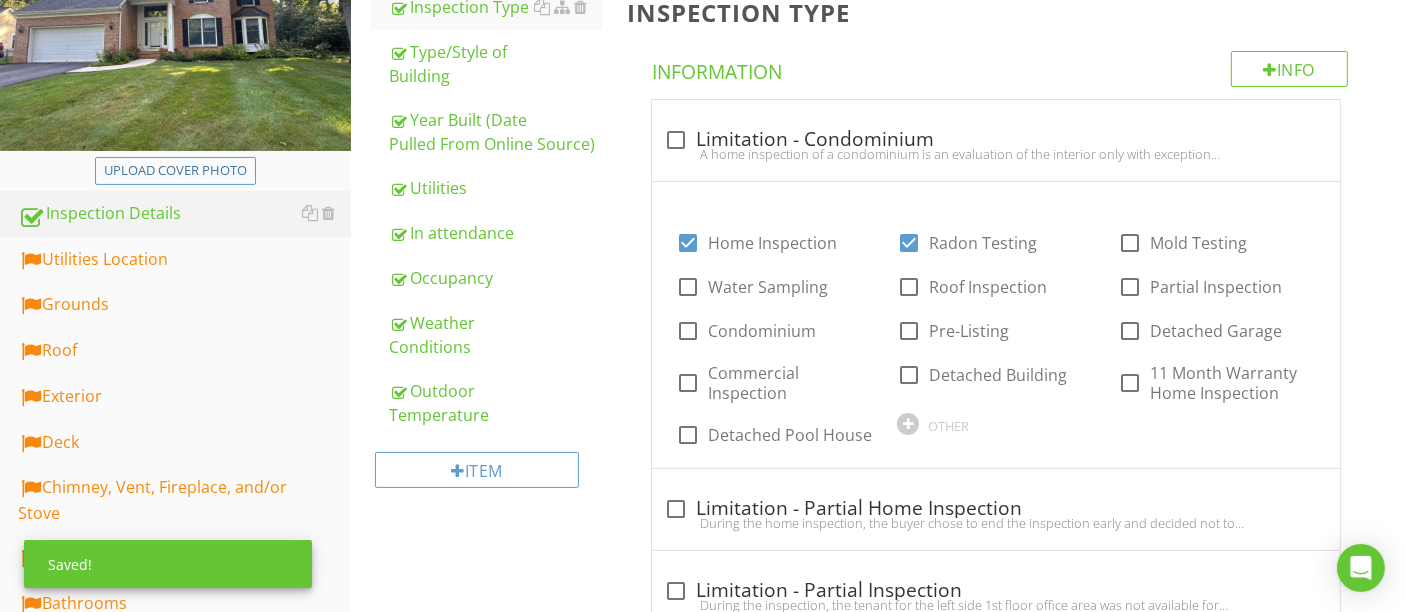 scroll, scrollTop: 111, scrollLeft: 0, axis: vertical 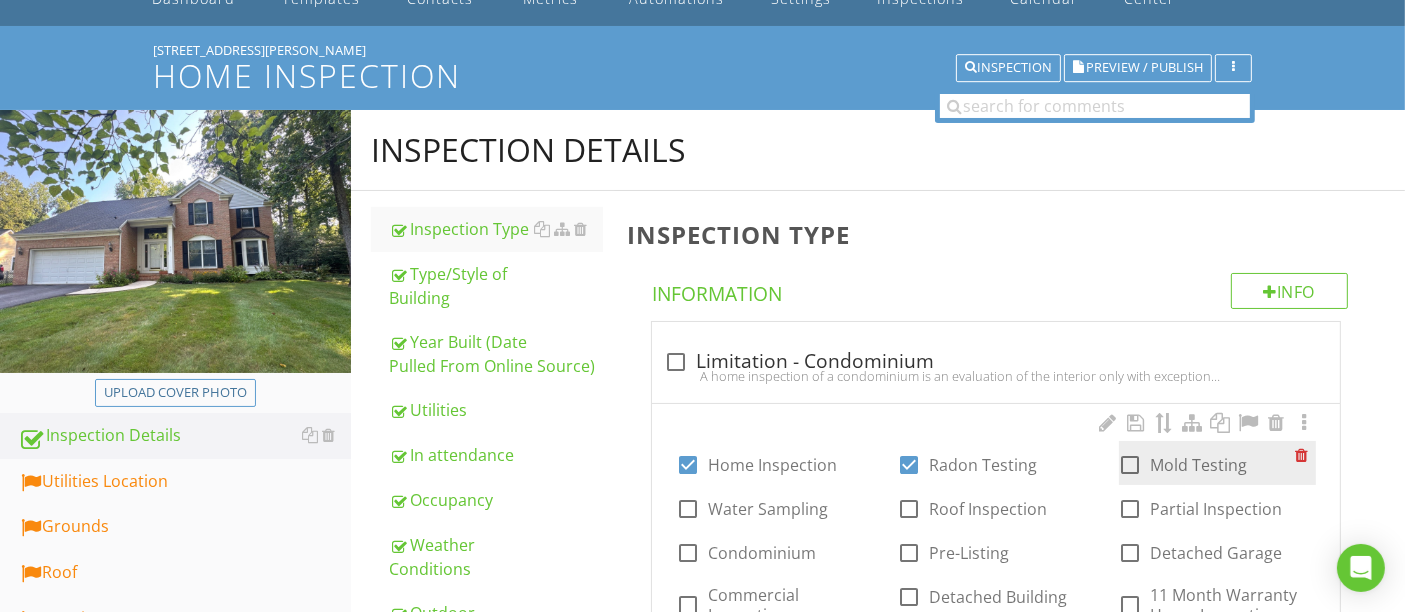 drag, startPoint x: 1375, startPoint y: 385, endPoint x: 1180, endPoint y: 442, distance: 203.16003 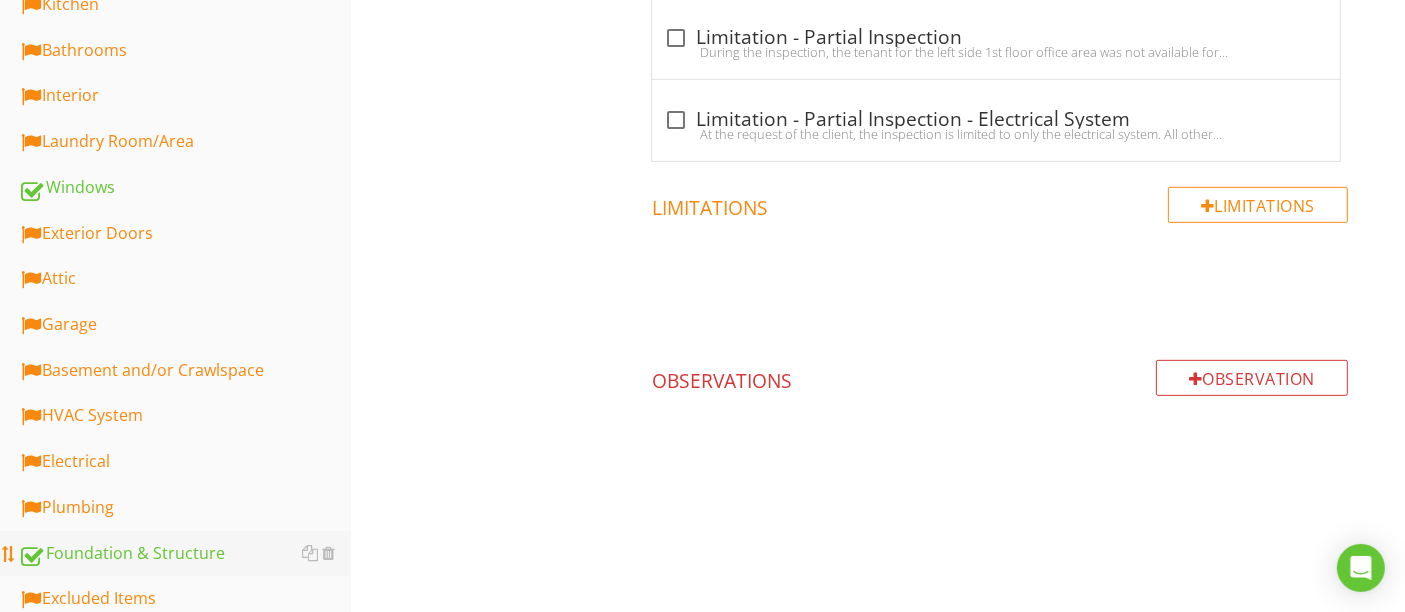 scroll, scrollTop: 991, scrollLeft: 0, axis: vertical 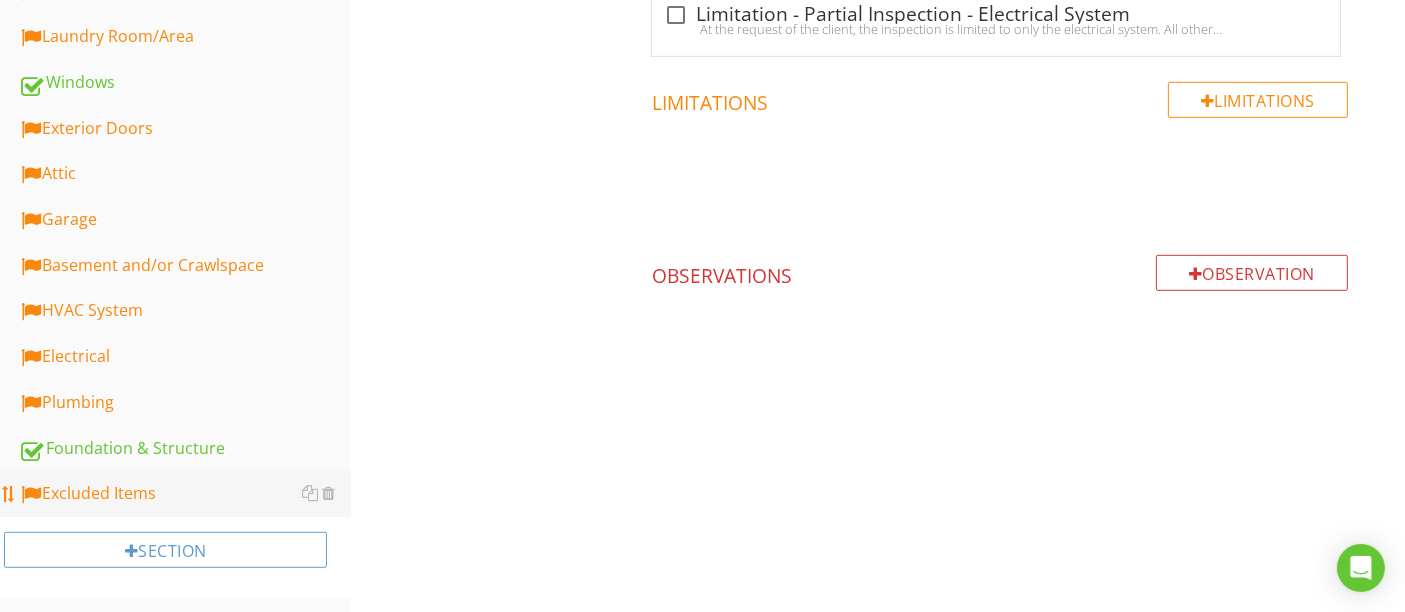 click on "Excluded Items" at bounding box center [184, 494] 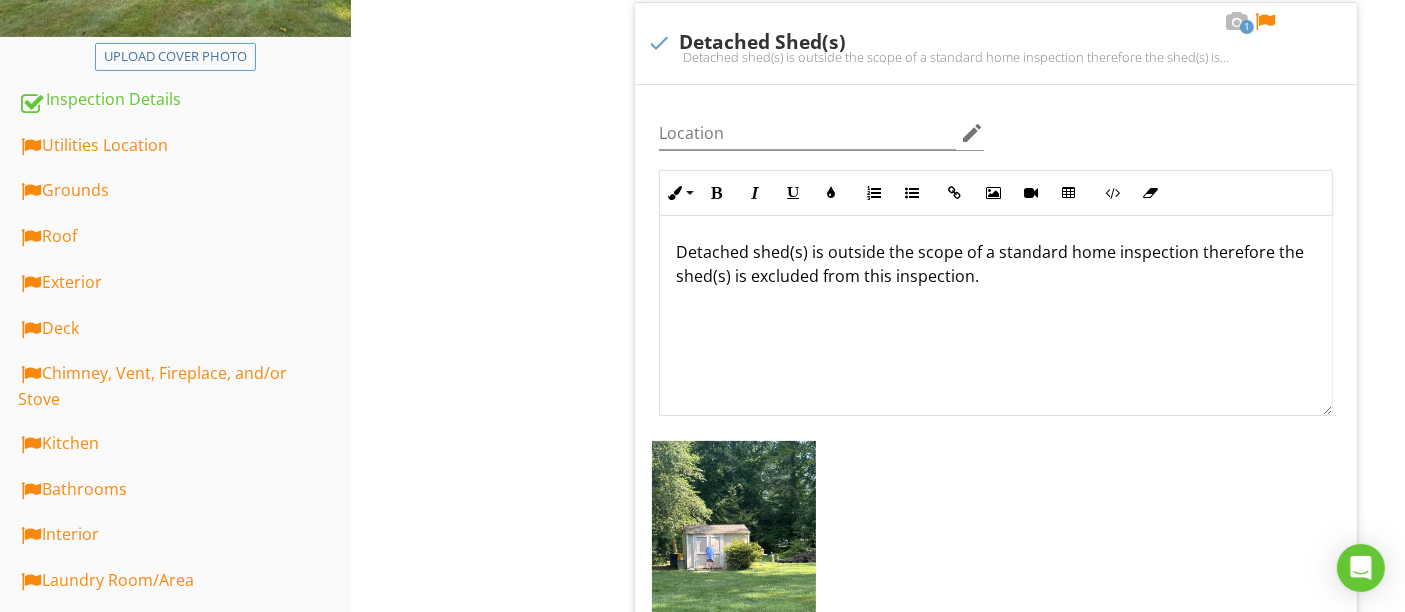 scroll, scrollTop: 435, scrollLeft: 0, axis: vertical 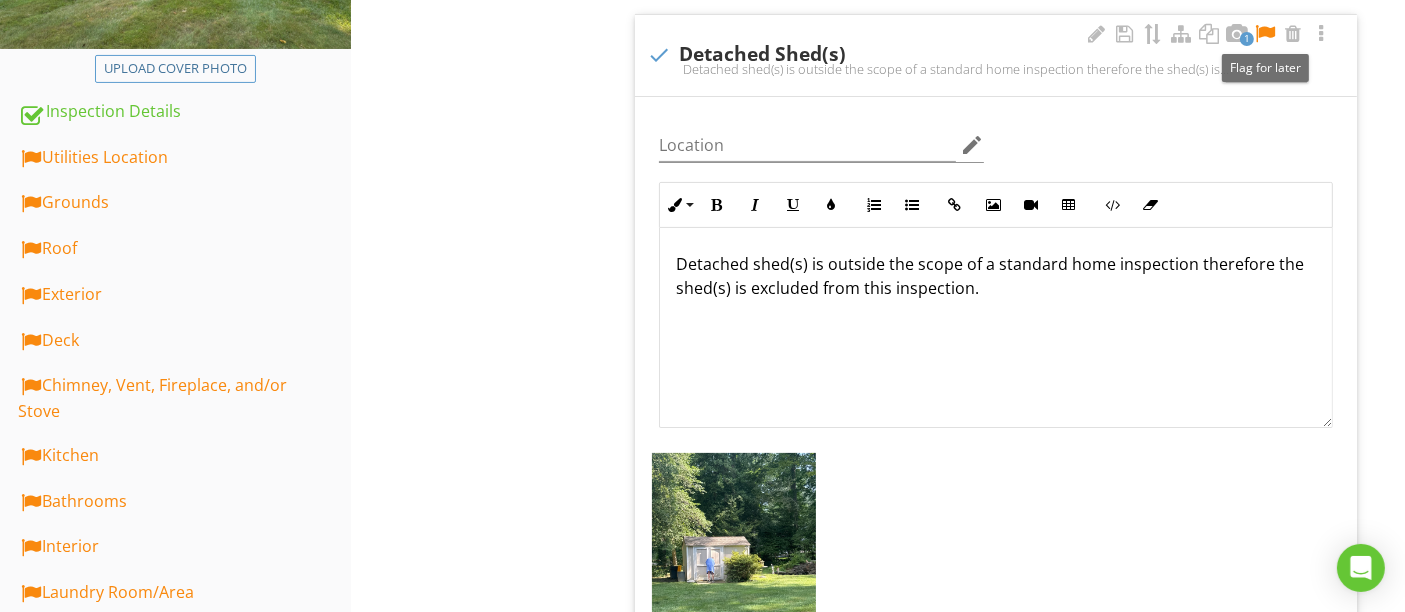 click at bounding box center [1265, 34] 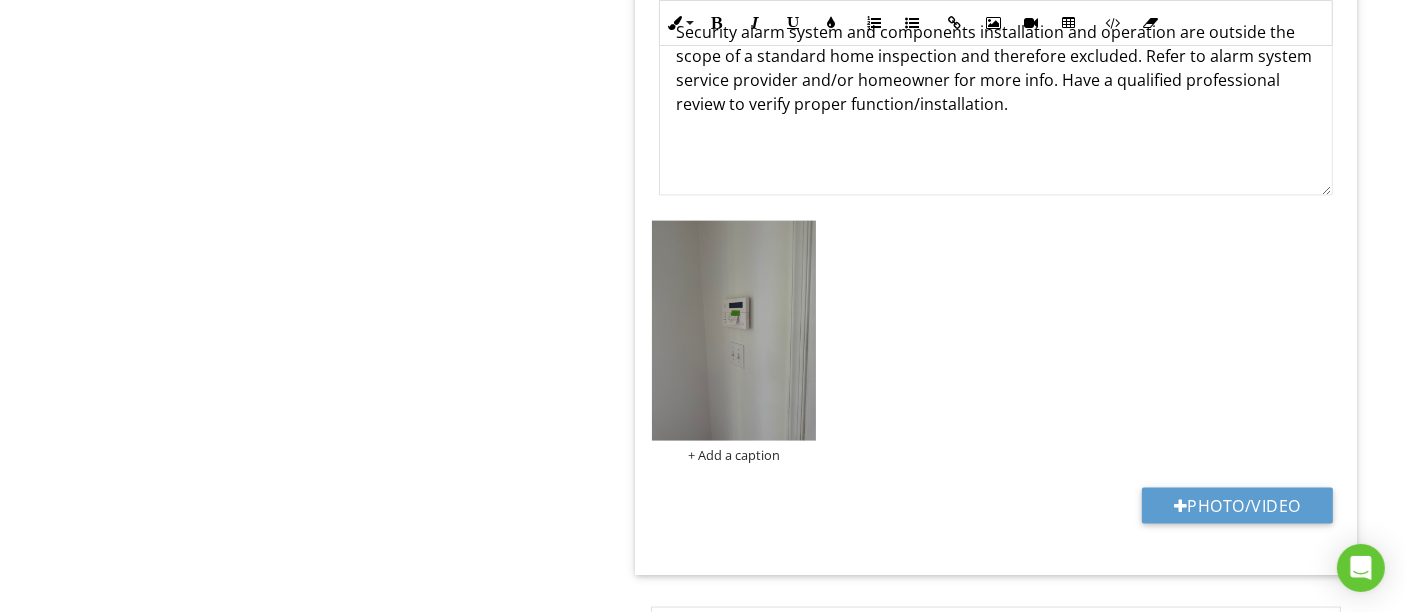 scroll, scrollTop: 2213, scrollLeft: 0, axis: vertical 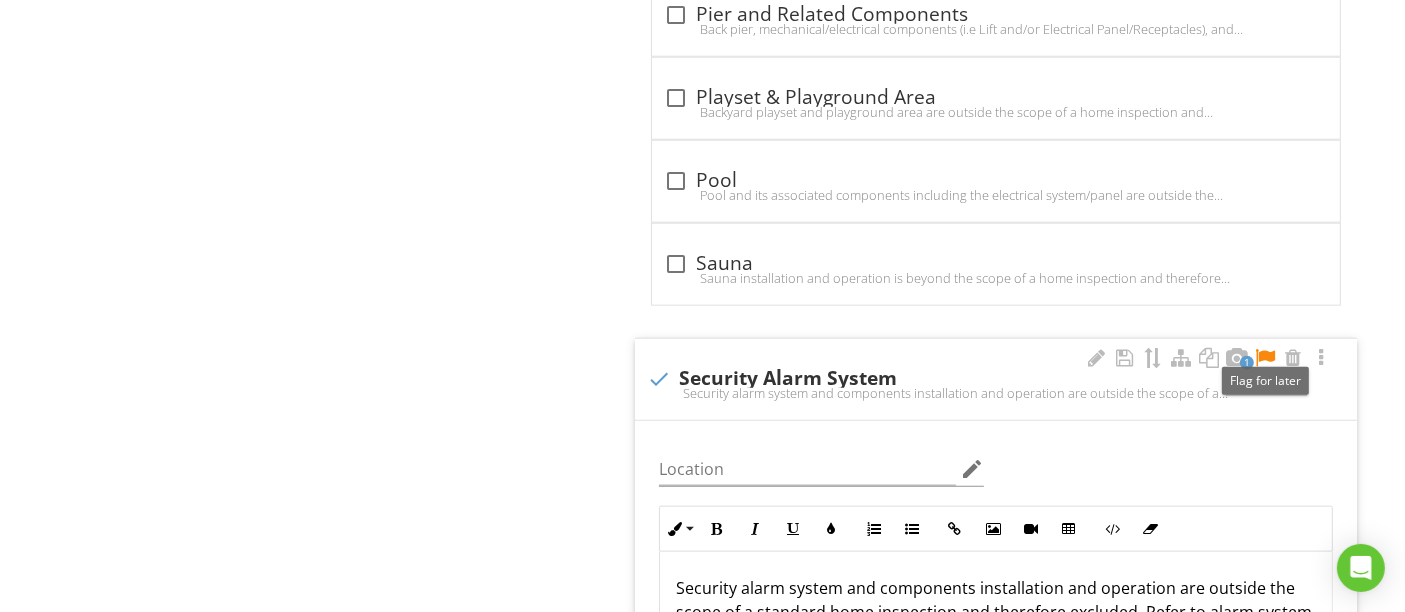 click at bounding box center [1265, 358] 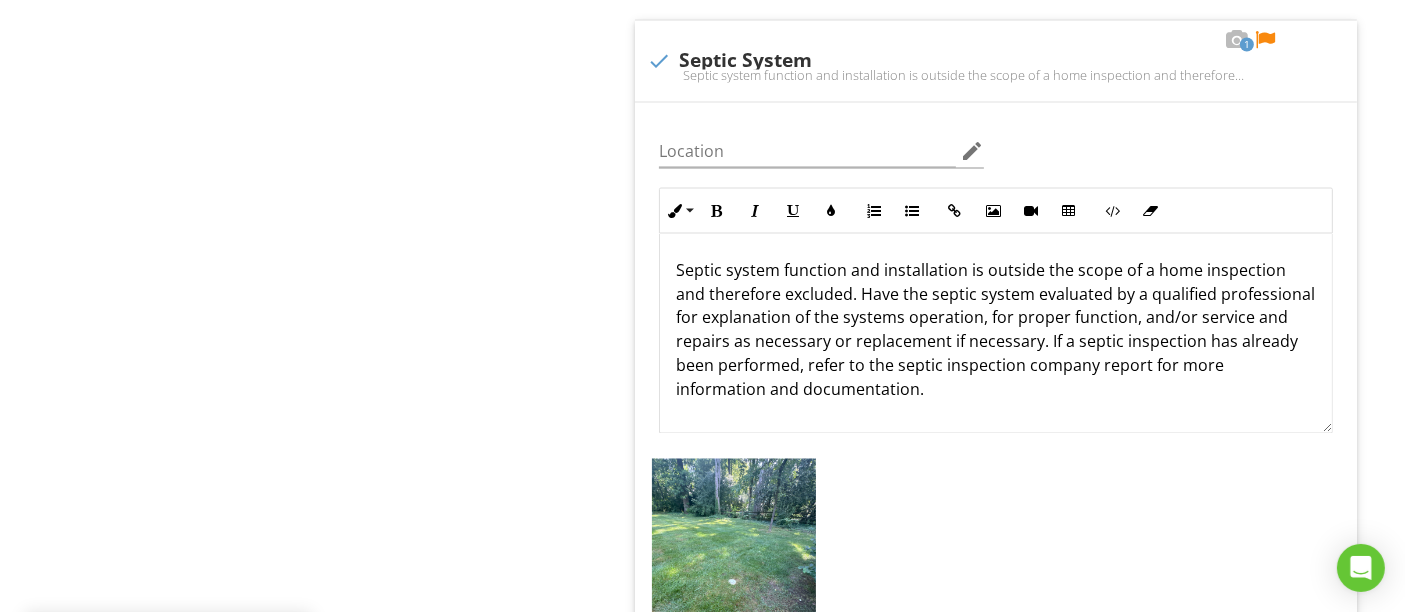 scroll, scrollTop: 3435, scrollLeft: 0, axis: vertical 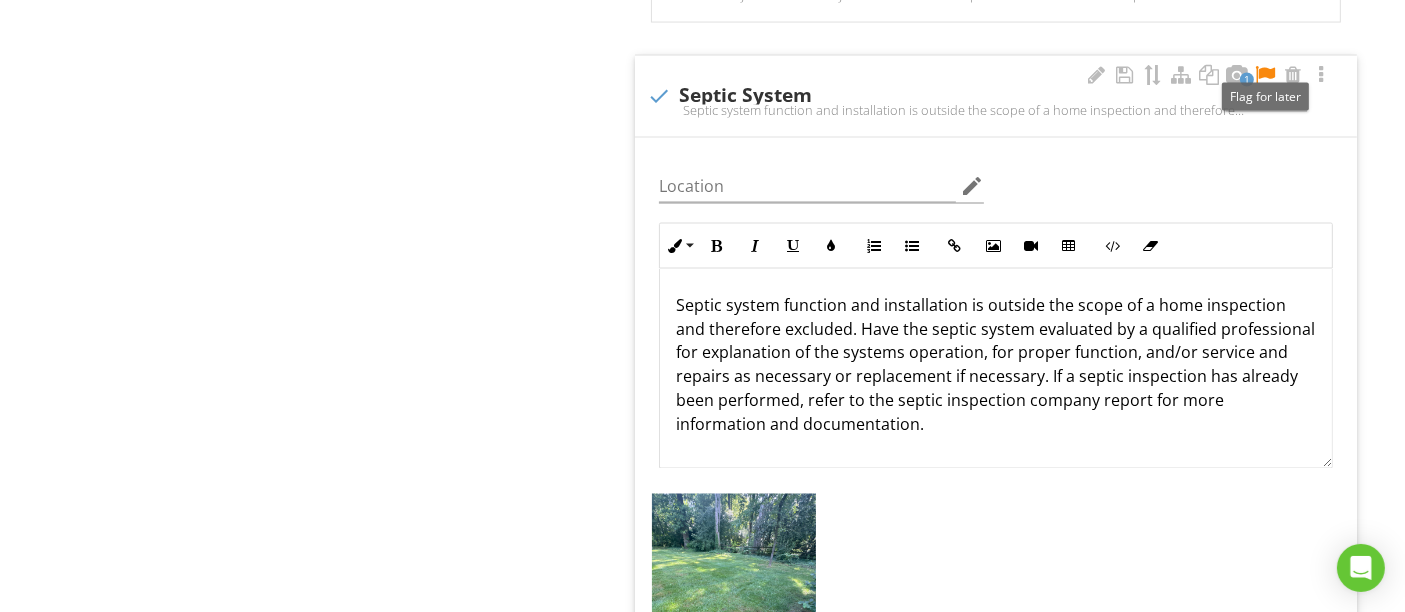 click at bounding box center [1265, 75] 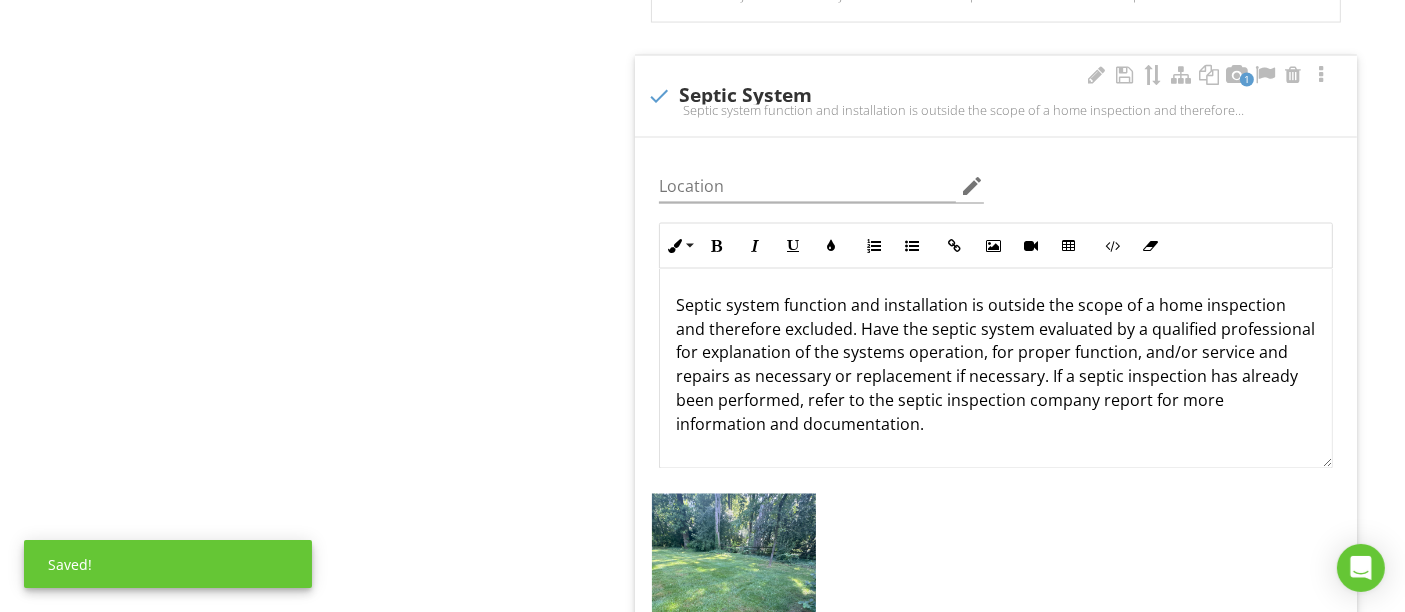 scroll, scrollTop: 0, scrollLeft: 0, axis: both 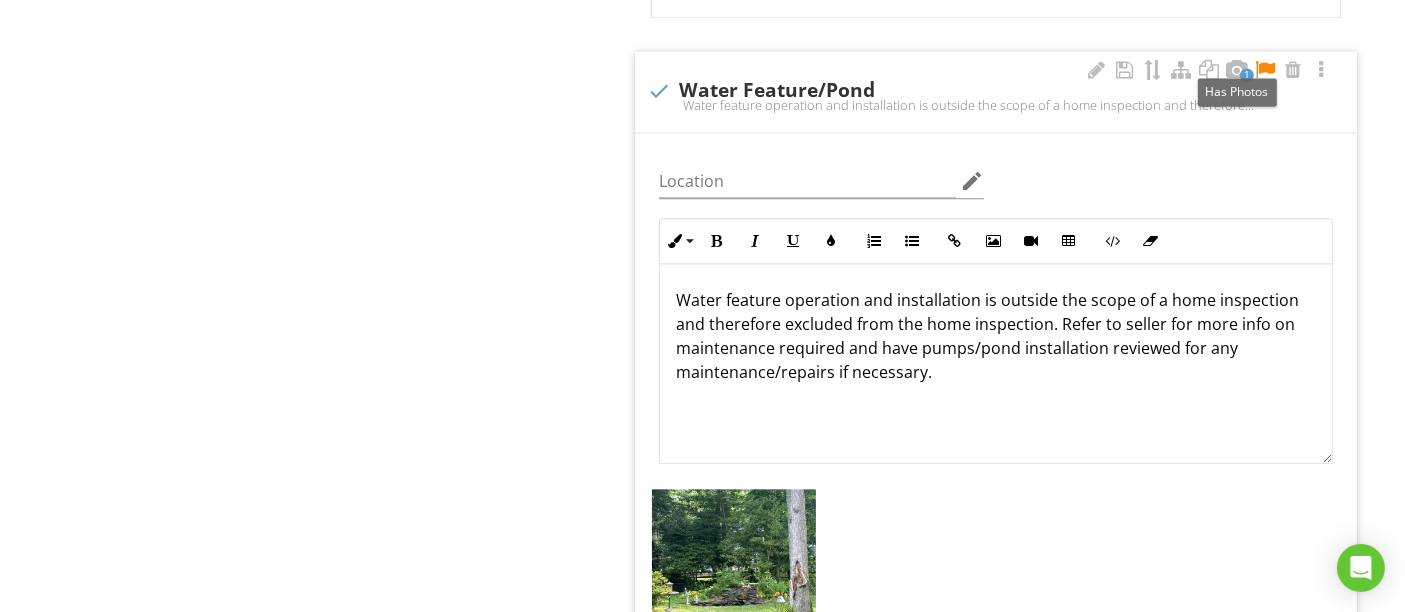 click at bounding box center [1265, 70] 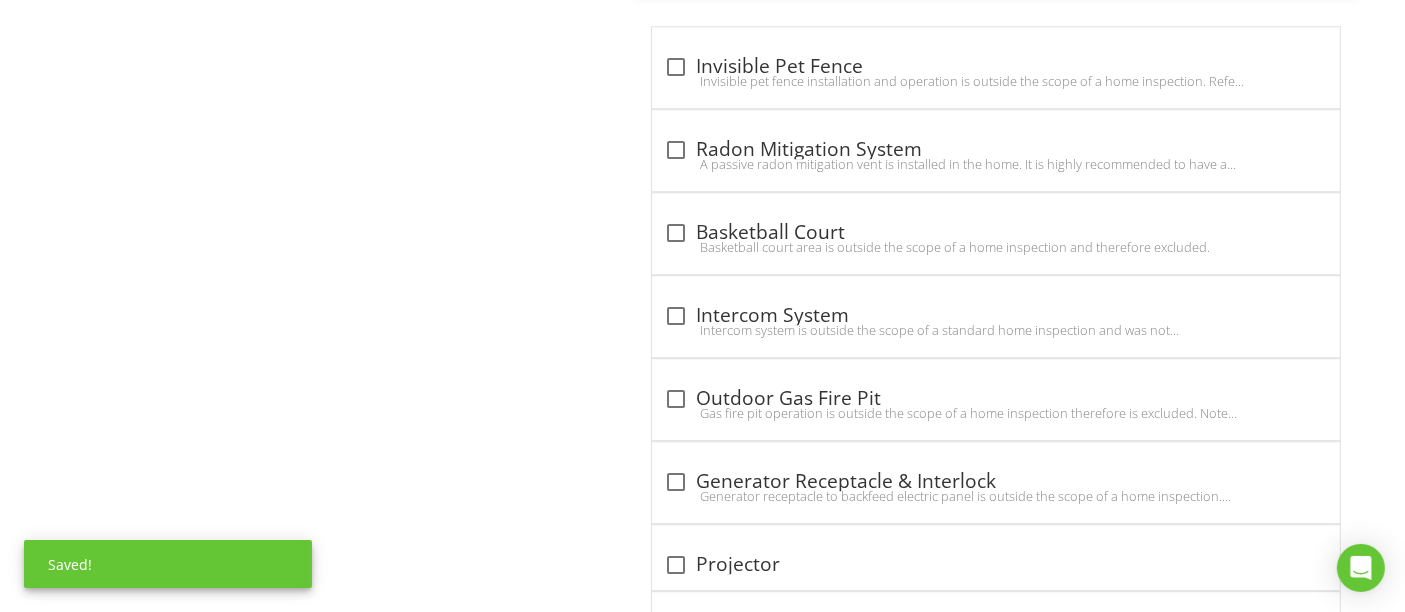 scroll, scrollTop: 0, scrollLeft: 0, axis: both 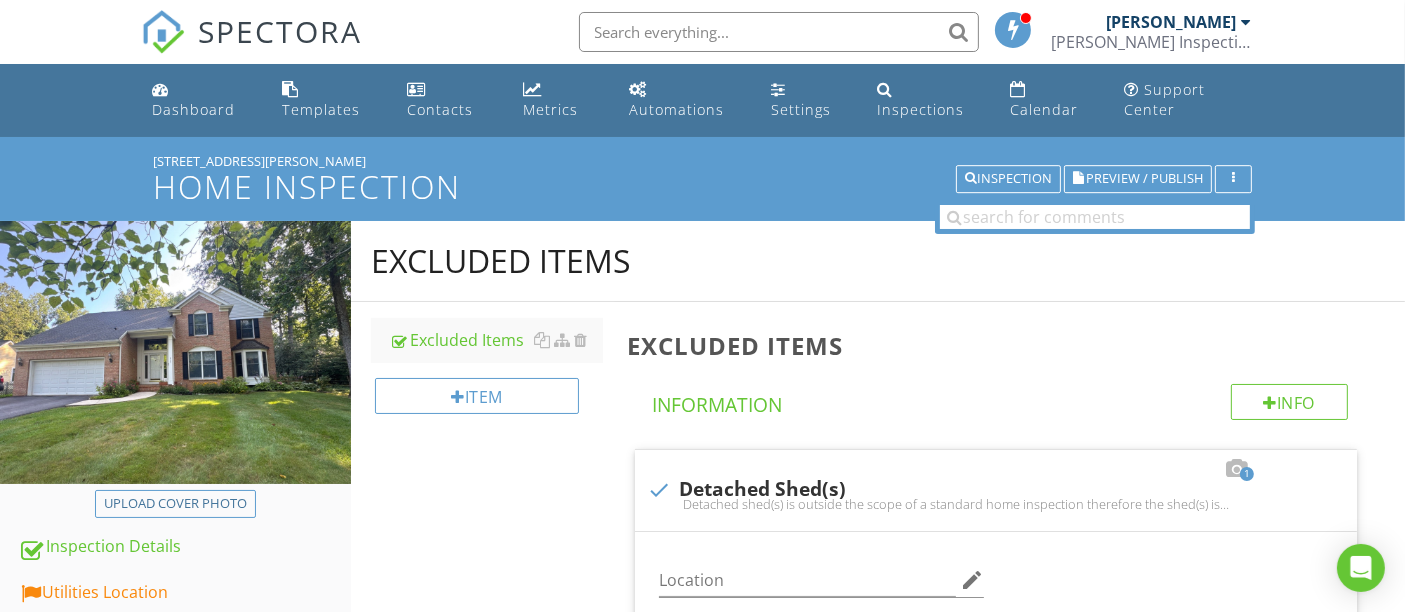 click on "Excluded Items
Info
Information                 1         check
Detached Shed(s)
Detached shed(s) is outside the scope of a standard home inspection therefore the shed(s) is excluded from this inspection.
Location edit       Inline Style XLarge Large Normal Small Light Small/Light Bold Italic Underline Colors Ordered List Unordered List Insert Link Insert Image Insert Video Insert Table Code View Clear Formatting Detached shed(s) is outside the scope of a standard home inspection therefore the shed(s) is excluded from this inspection. Enter text here <p><span style="font-size:1rem; color: inherit; line-height: 1.2rem;">Detached shed(s) is outside the scope of a standard home inspection therefore the shed(s) is excluded from this inspection.</span></p>               + Add a caption
Photo/Video" at bounding box center [1010, 3272] 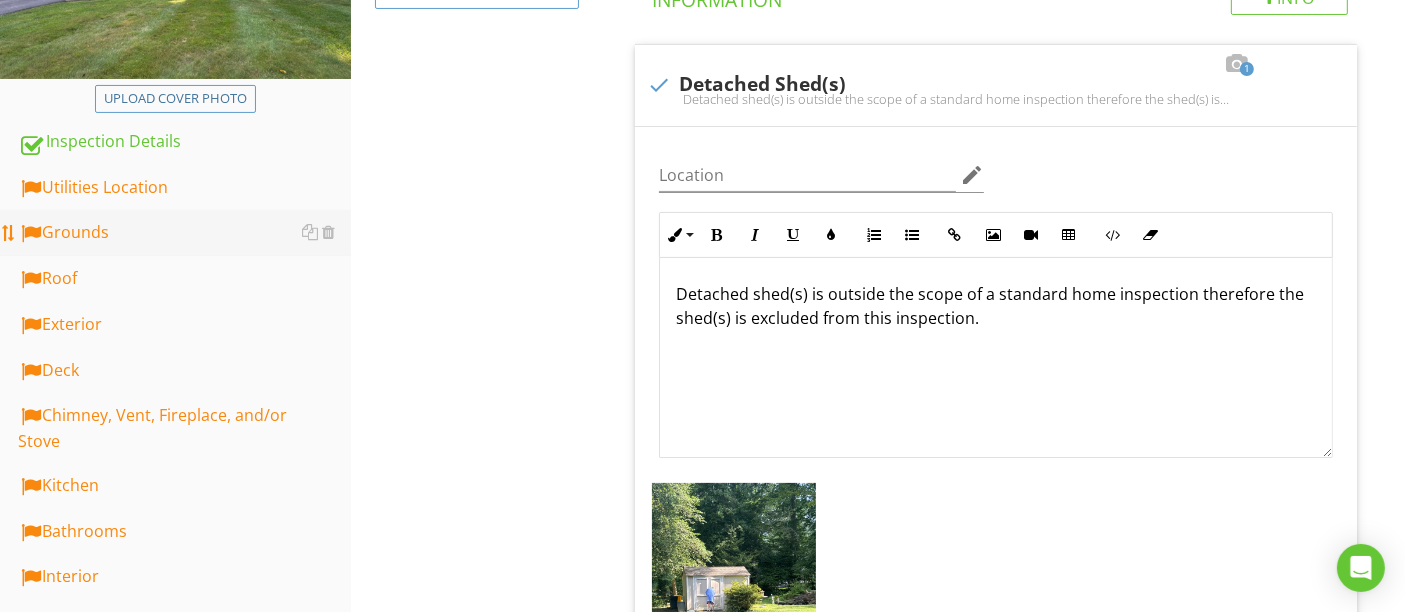 scroll, scrollTop: 444, scrollLeft: 0, axis: vertical 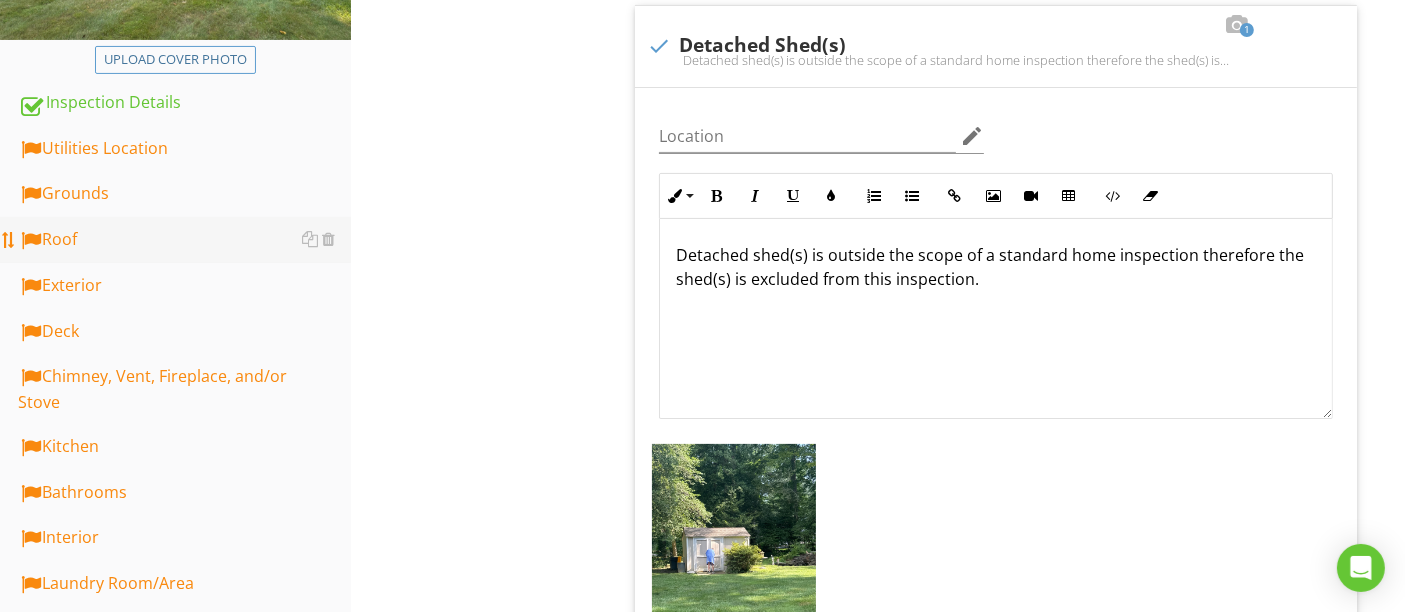 click on "Roof" at bounding box center [184, 240] 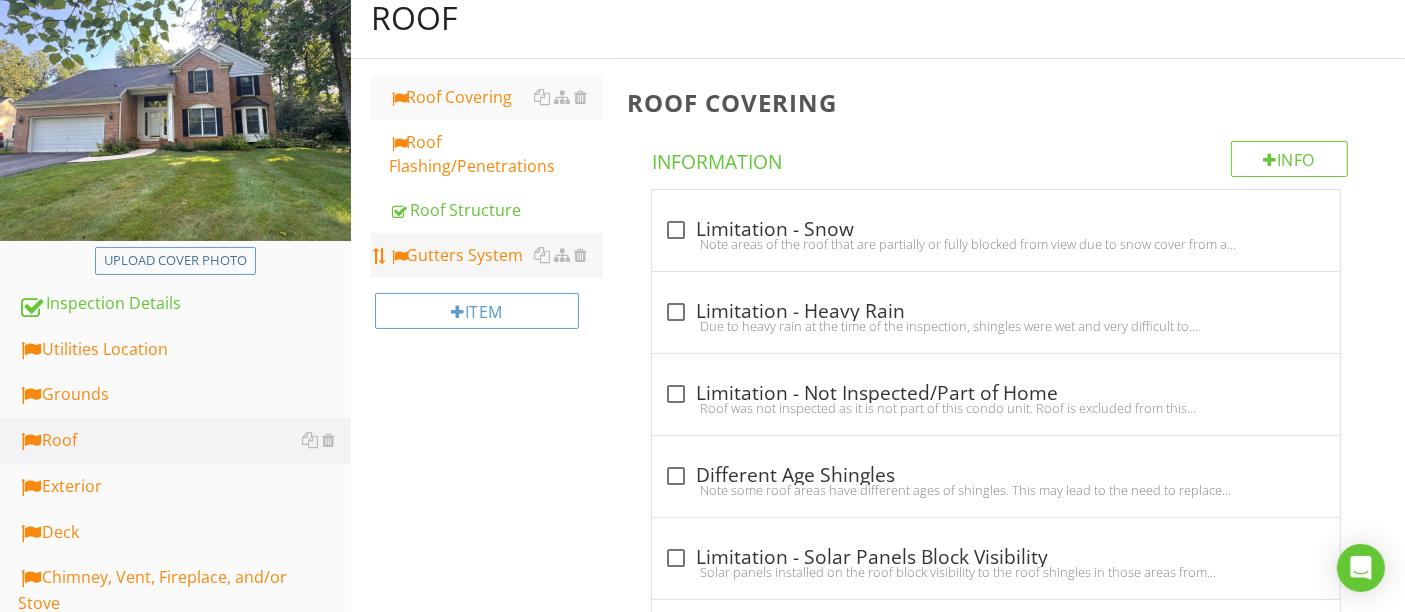 scroll, scrollTop: 222, scrollLeft: 0, axis: vertical 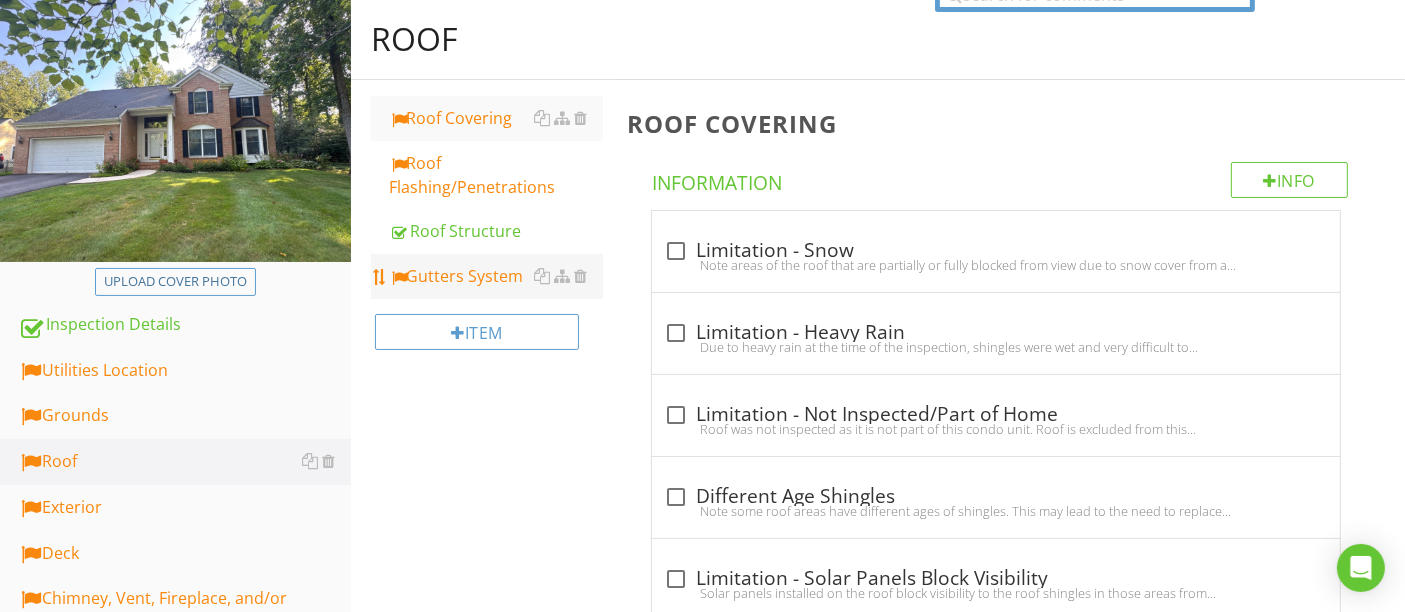click on "Gutters System" at bounding box center (495, 276) 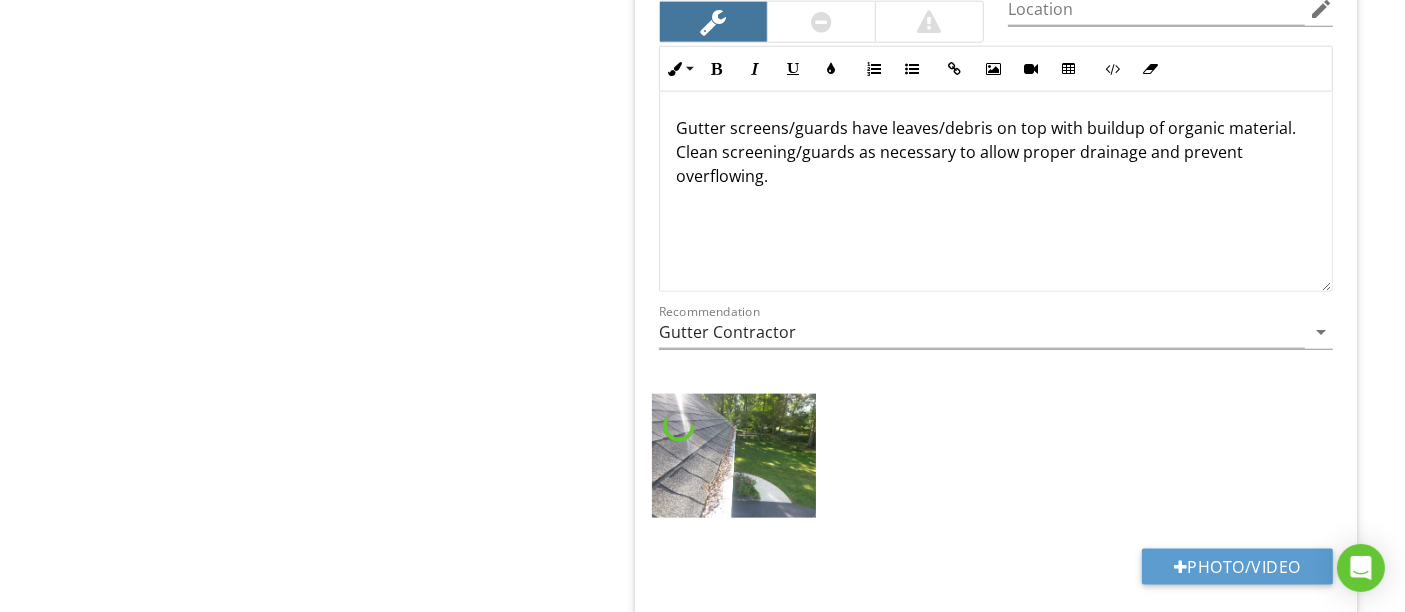 scroll, scrollTop: 2444, scrollLeft: 0, axis: vertical 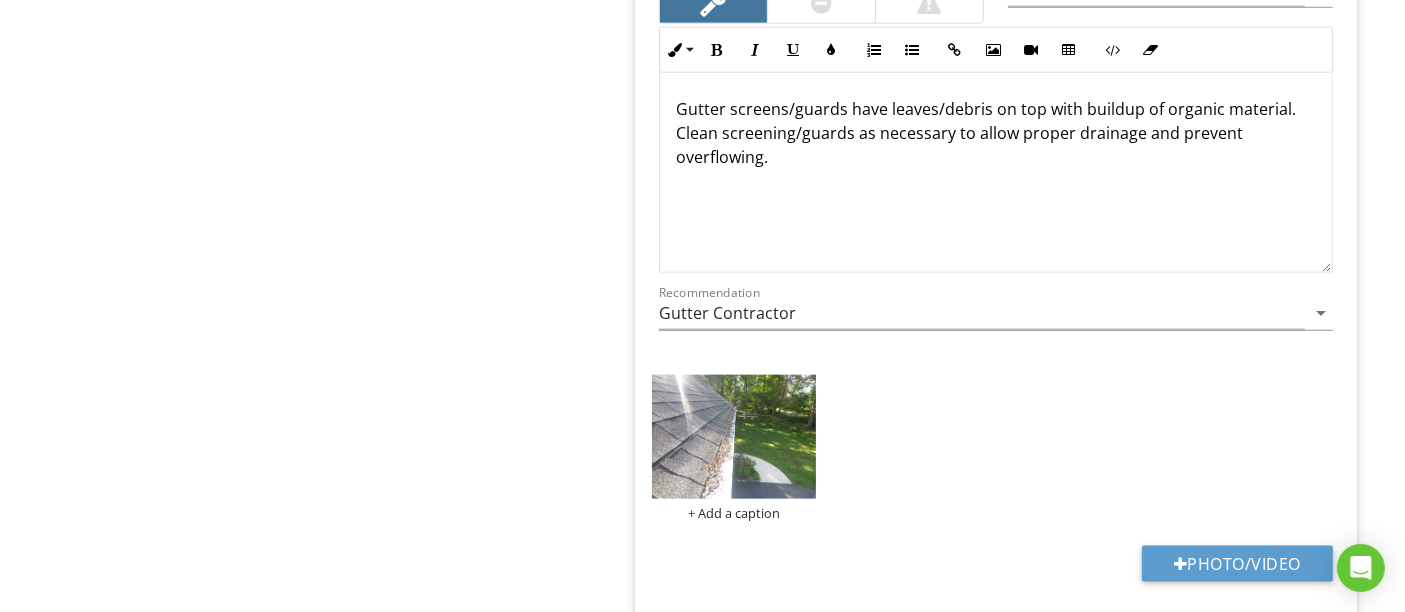 click on "+ Add a caption" at bounding box center [996, 447] 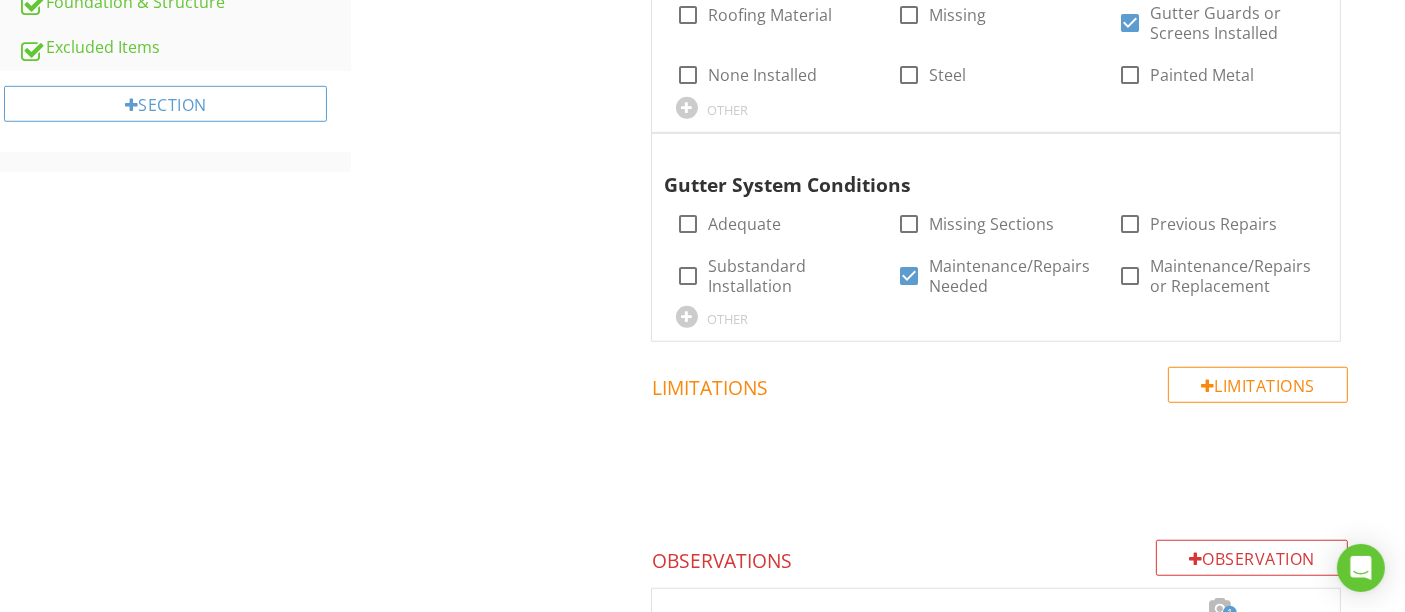scroll, scrollTop: 888, scrollLeft: 0, axis: vertical 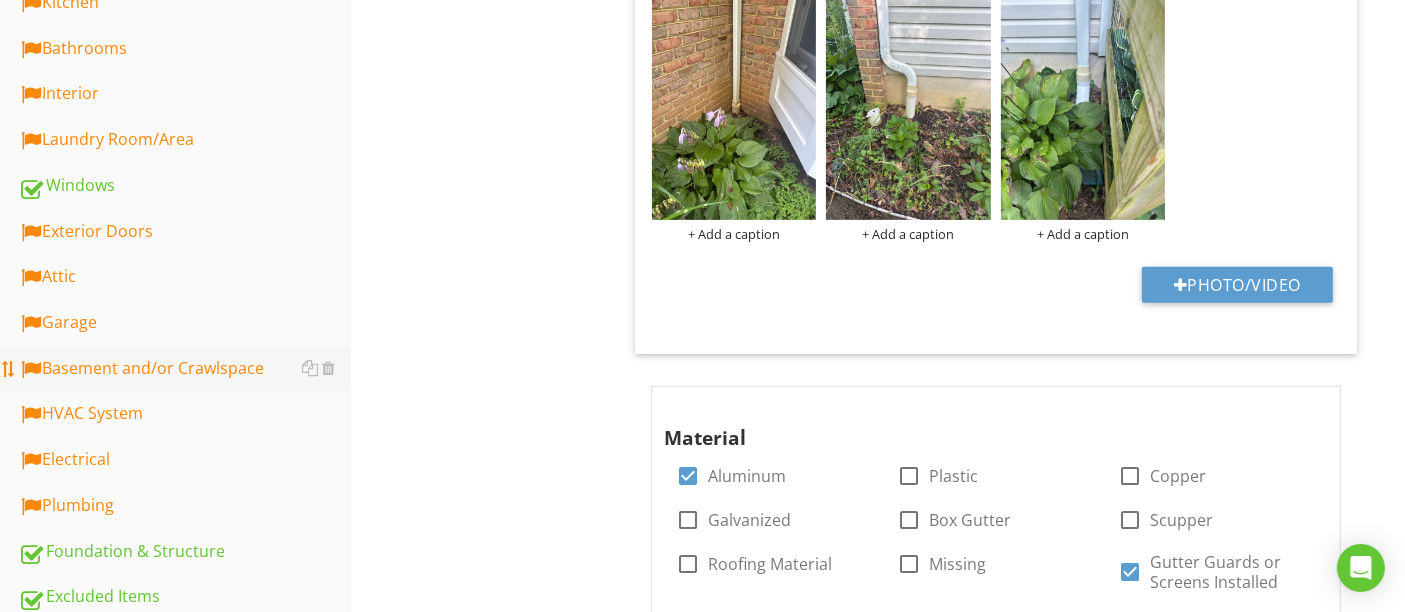 click on "Basement and/or Crawlspace" at bounding box center [184, 369] 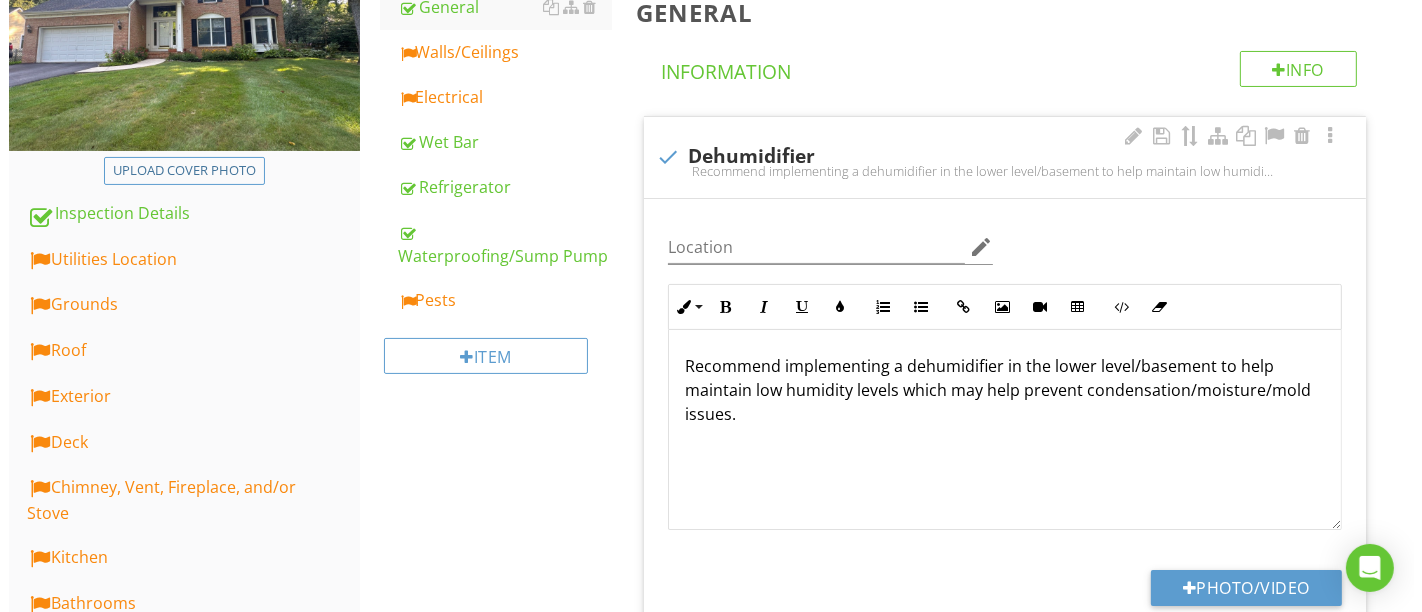 scroll, scrollTop: 111, scrollLeft: 0, axis: vertical 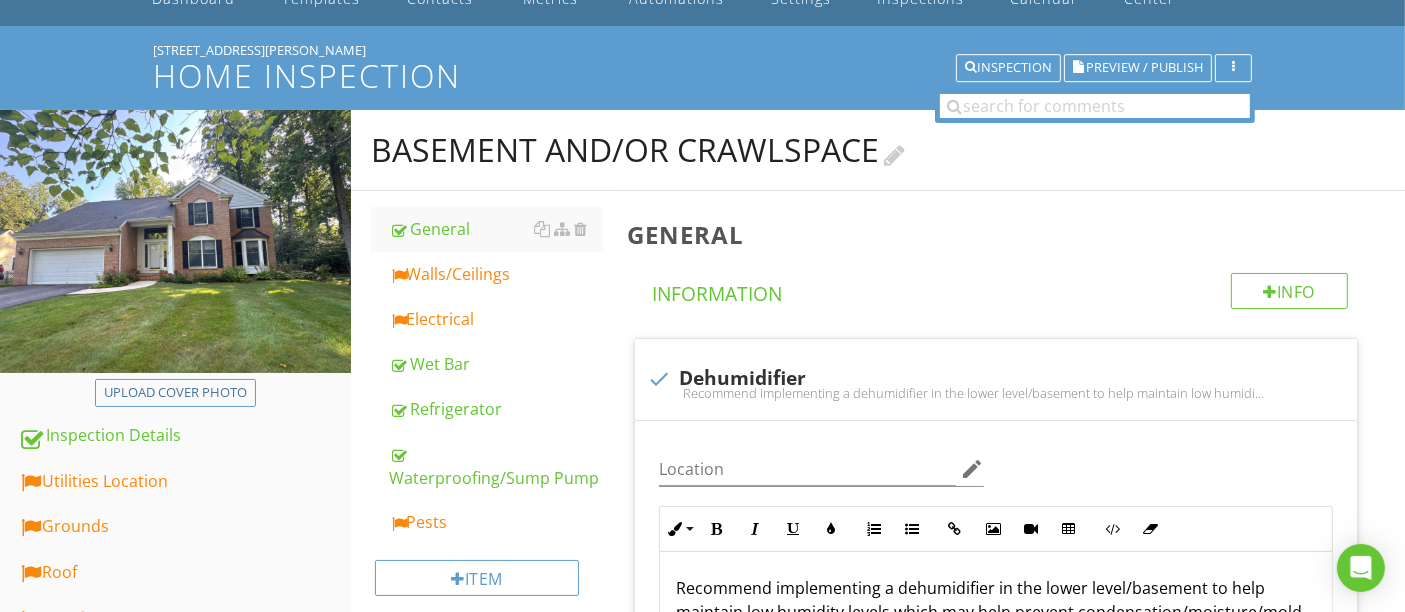 click at bounding box center [894, 152] 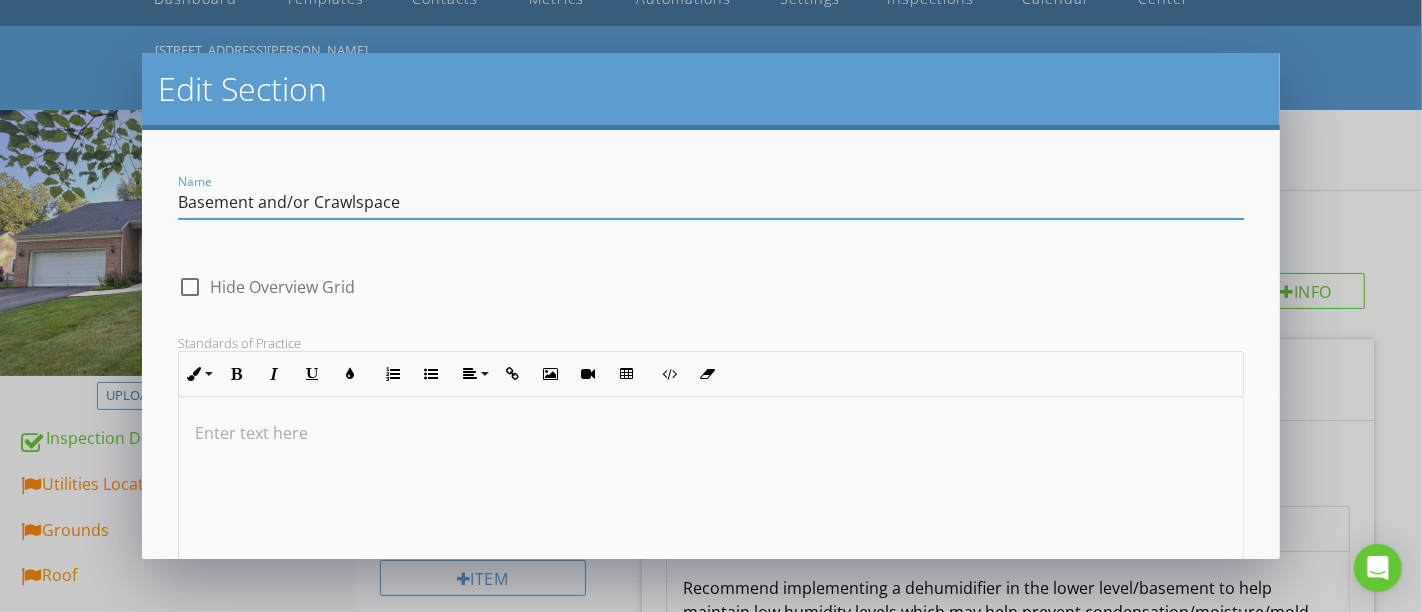 drag, startPoint x: 253, startPoint y: 192, endPoint x: 635, endPoint y: 210, distance: 382.42386 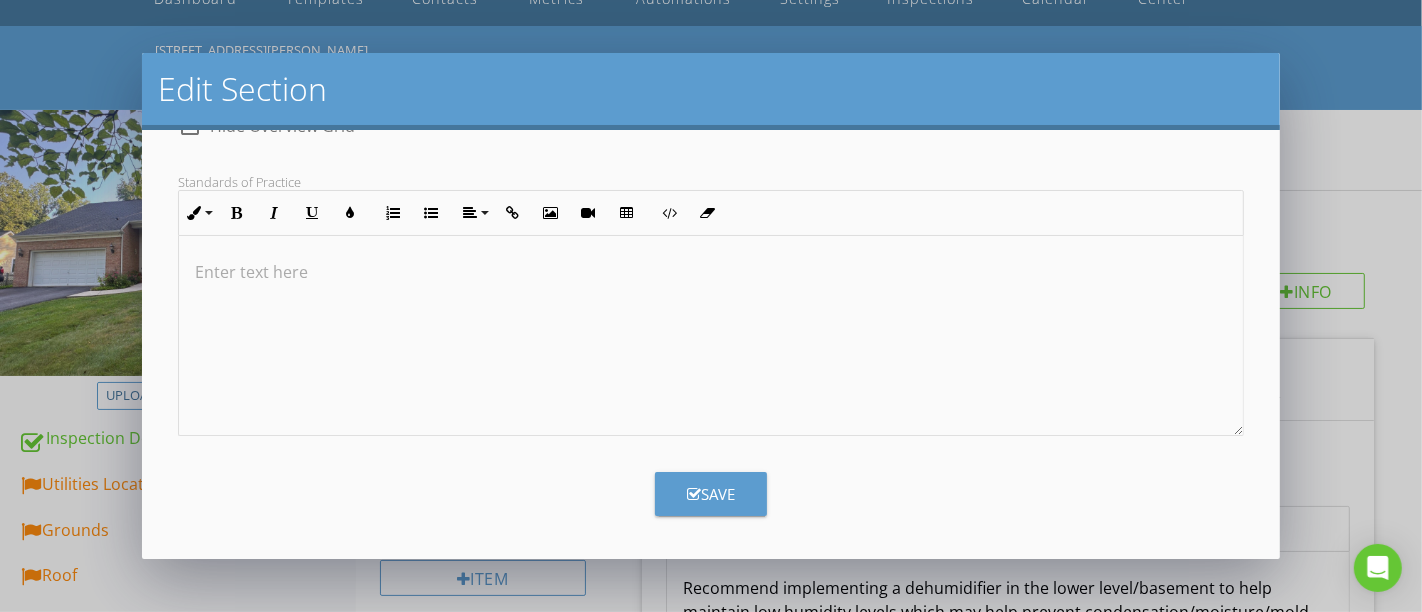 type on "Basement" 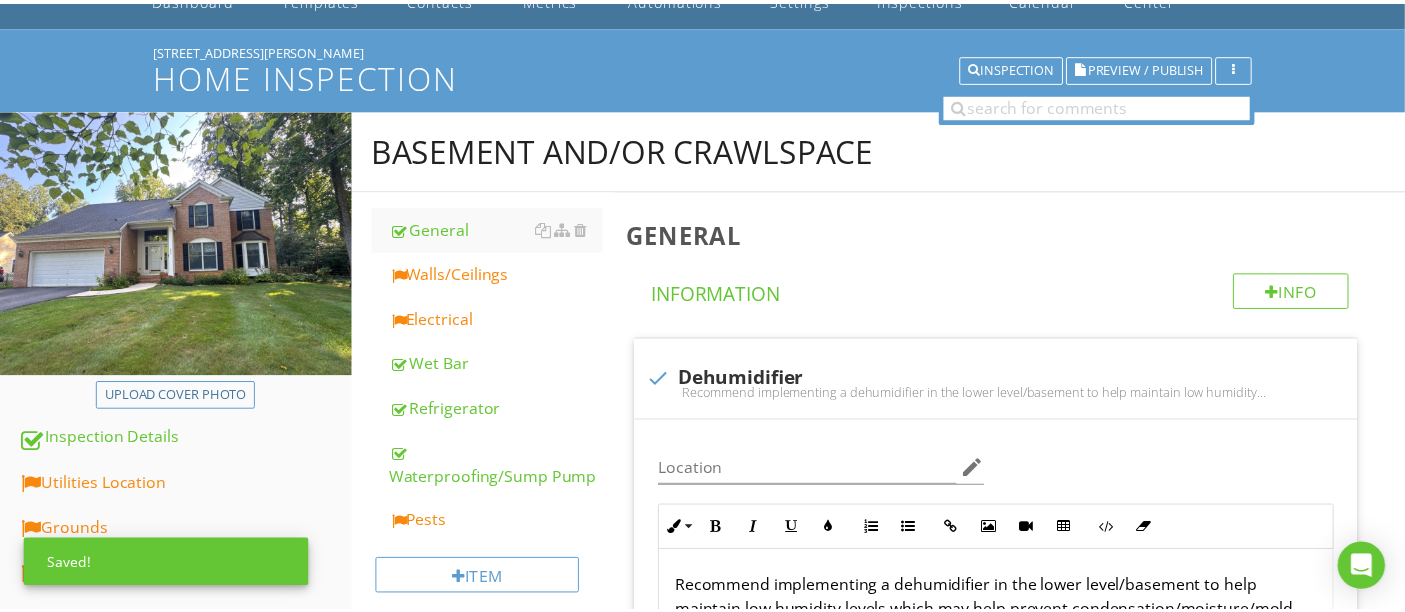 scroll, scrollTop: 65, scrollLeft: 0, axis: vertical 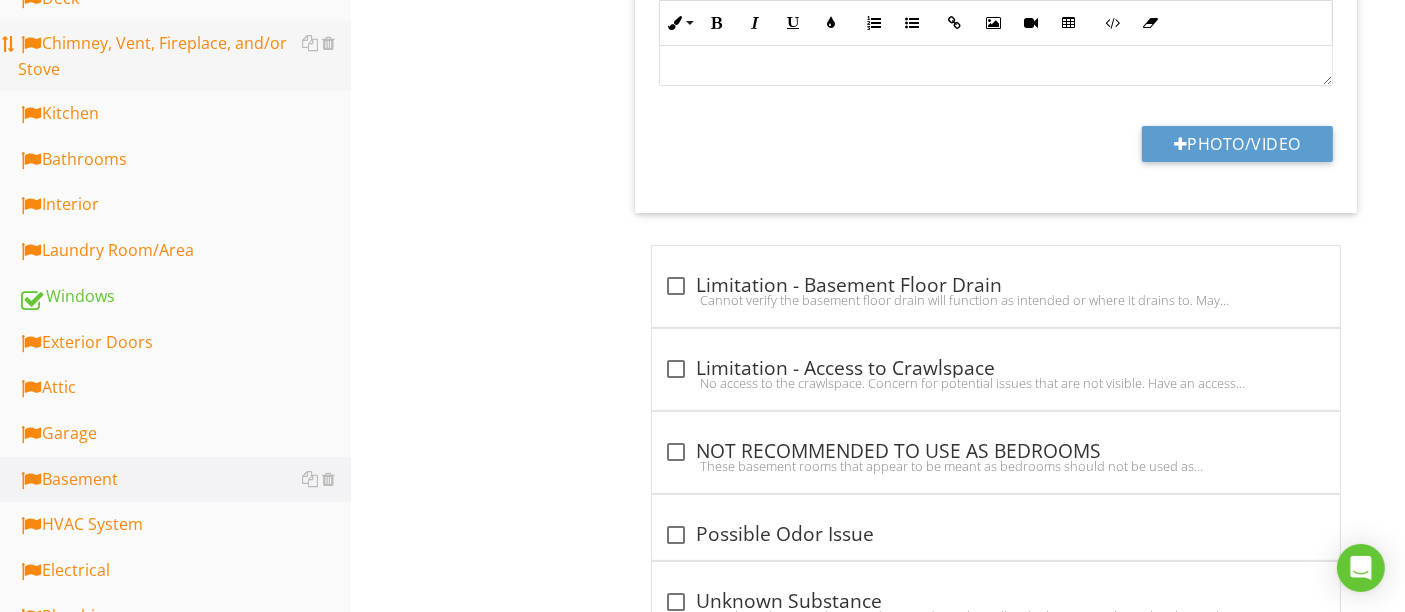 click on "Chimney, Vent, Fireplace, and/or Stove" at bounding box center [184, 56] 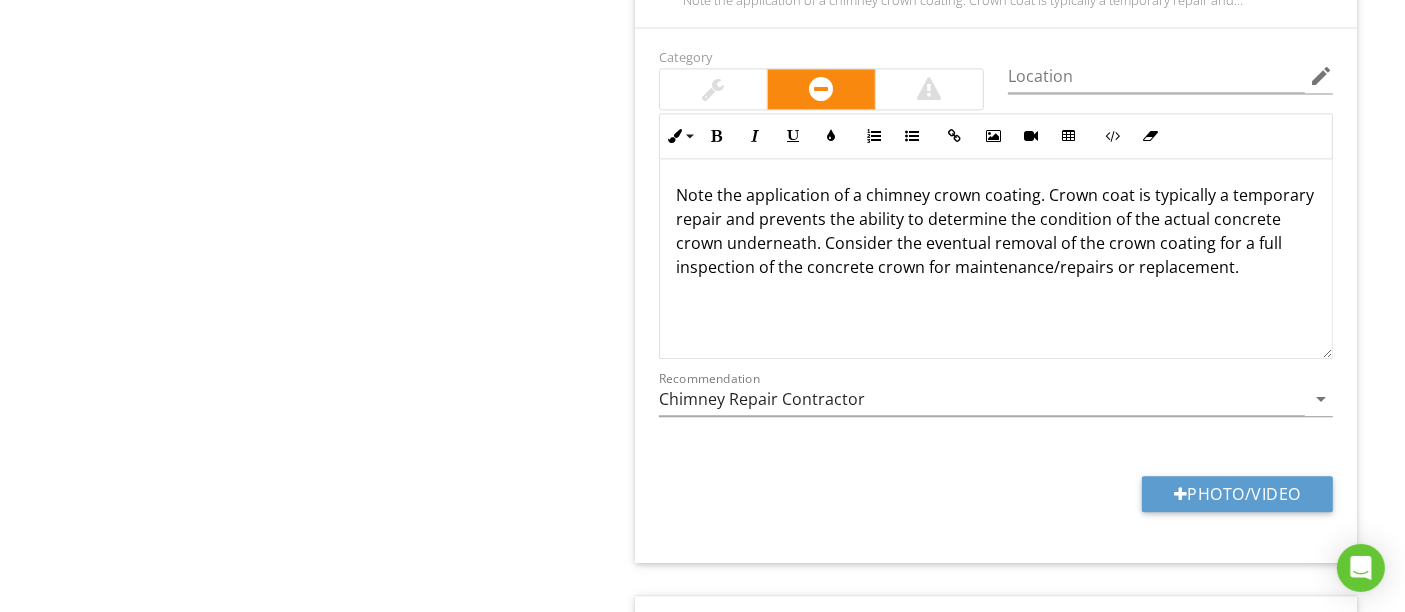 scroll, scrollTop: 4428, scrollLeft: 0, axis: vertical 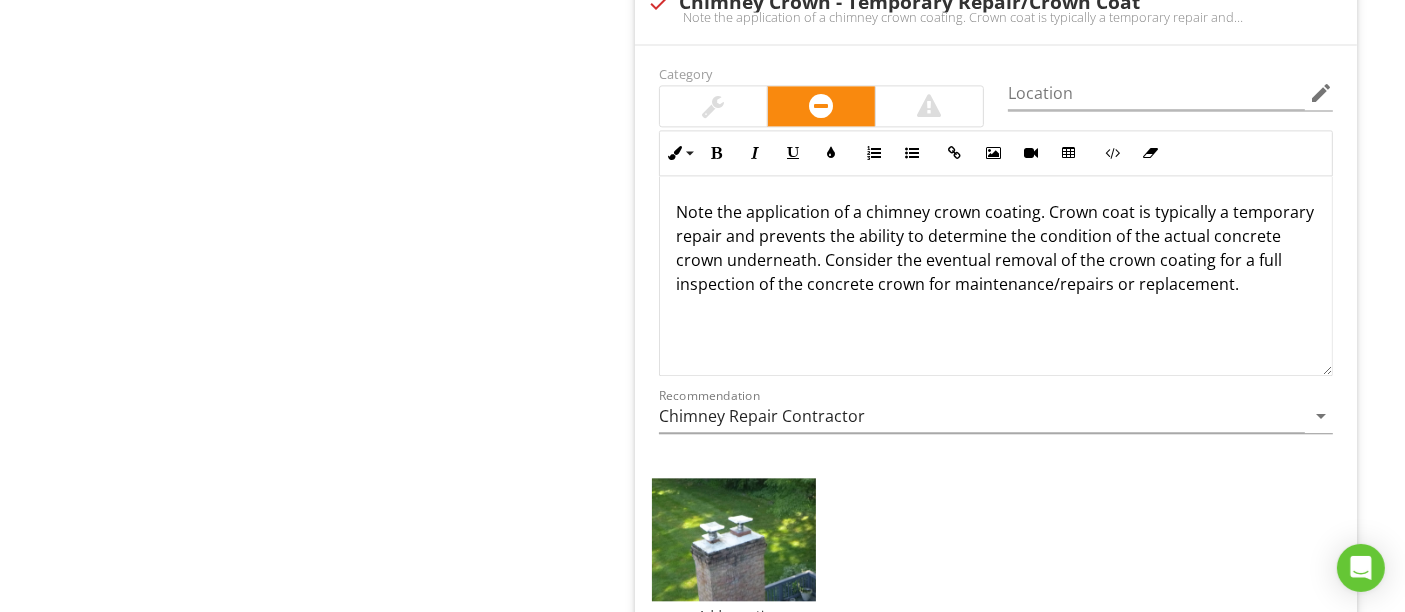click on "Note the application of a chimney crown coating. Crown coat is typically a temporary repair and prevents the ability to determine the condition of the actual concrete crown underneath. Consider the eventual removal of the crown coating for a full inspection of the concrete crown for maintenance/repairs or replacement." at bounding box center (996, 248) 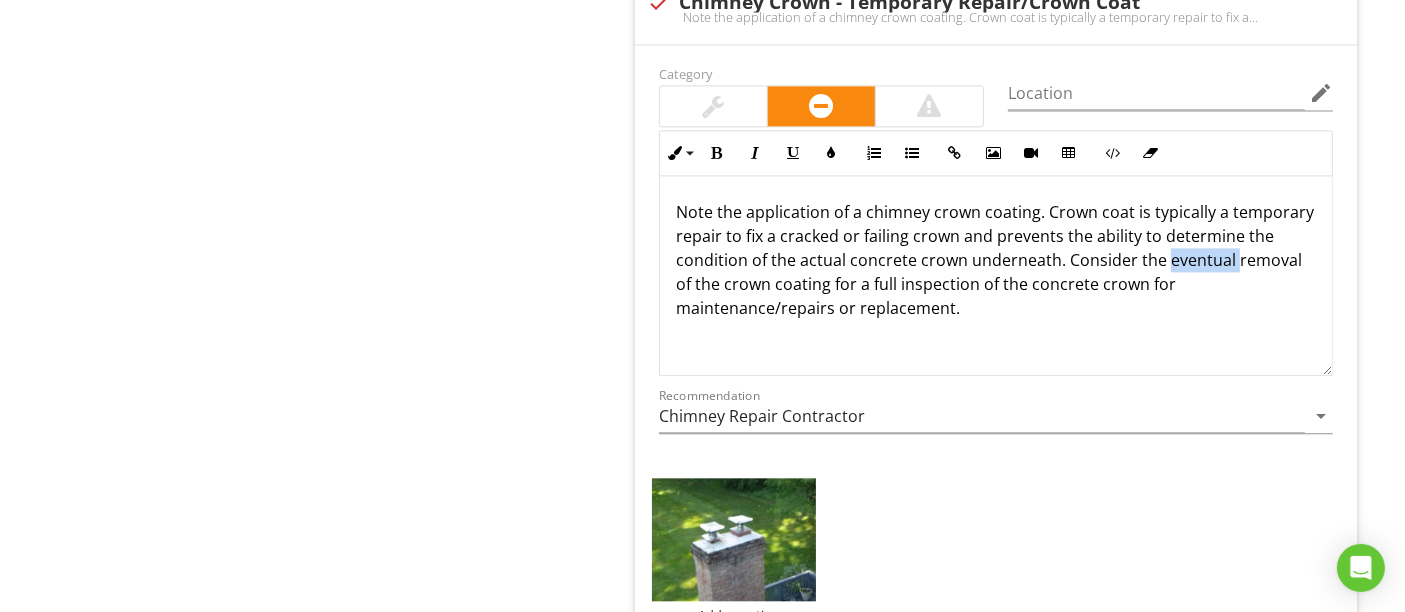 drag, startPoint x: 674, startPoint y: 266, endPoint x: 742, endPoint y: 267, distance: 68.007355 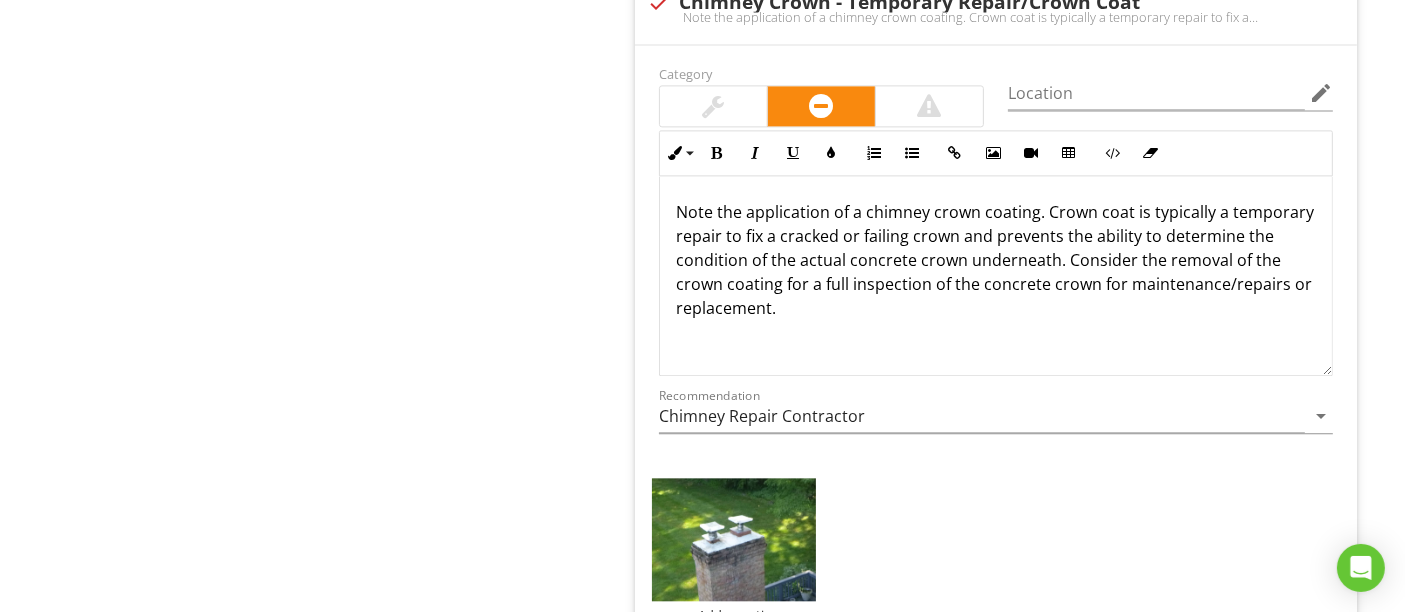 scroll, scrollTop: 0, scrollLeft: 0, axis: both 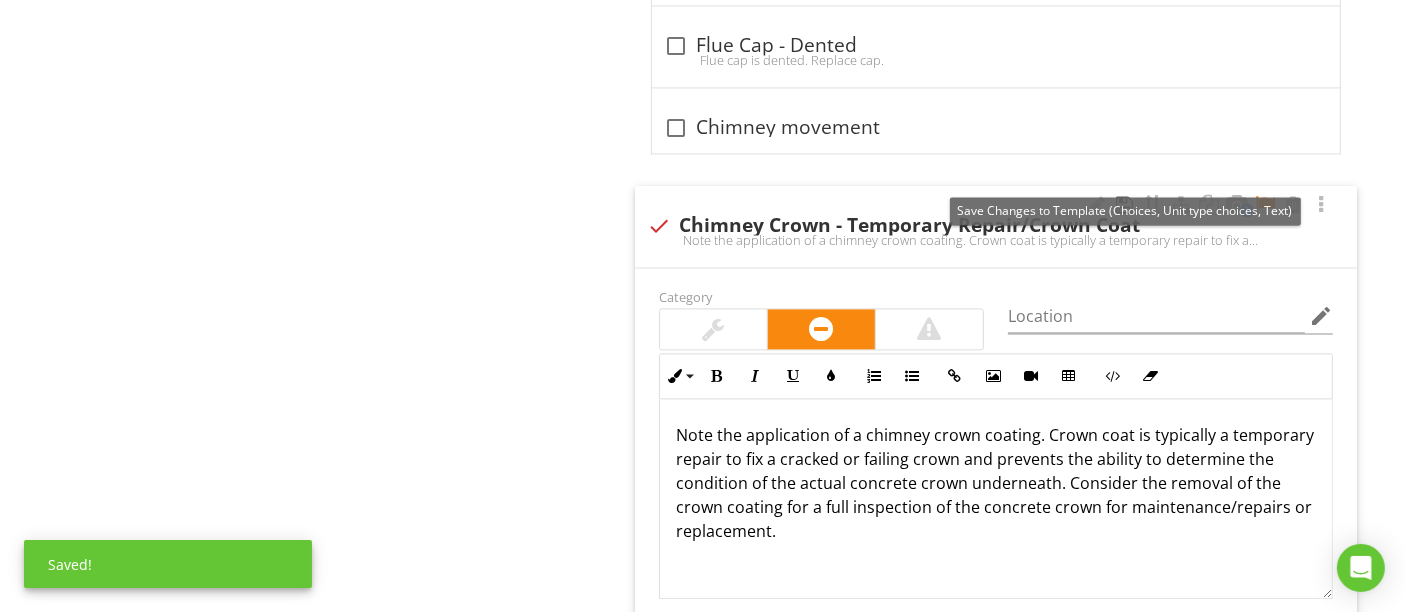 click at bounding box center (1125, 205) 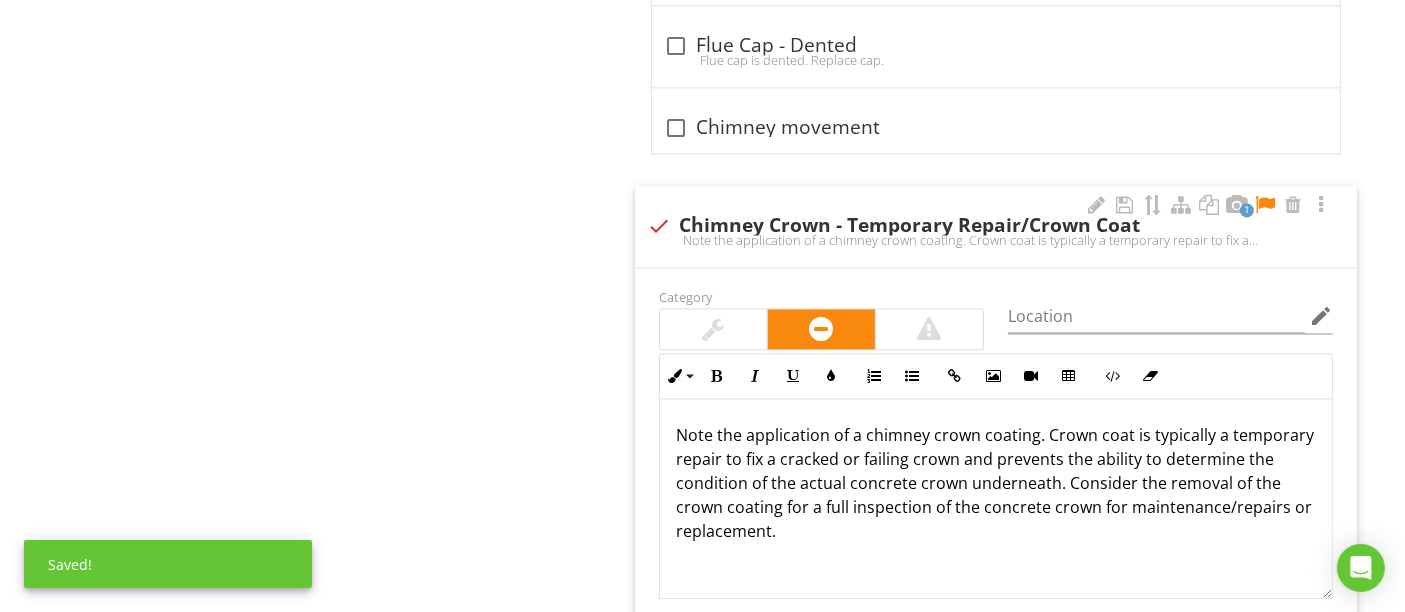 click at bounding box center [1265, 205] 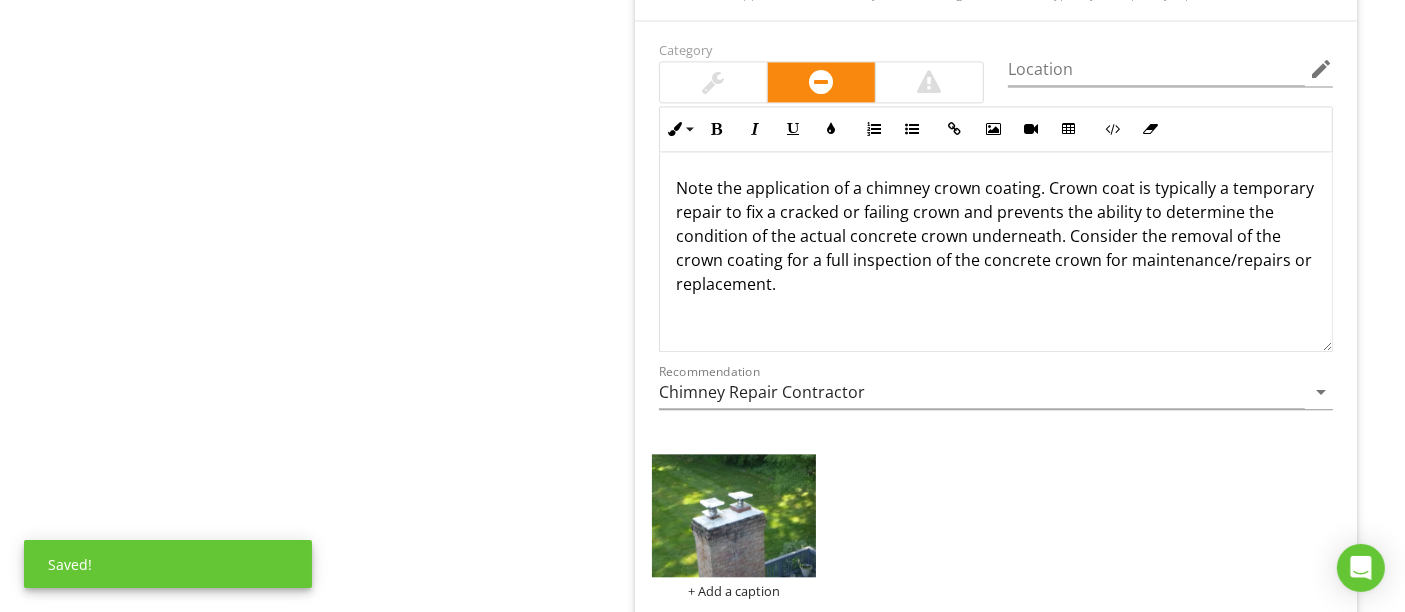scroll, scrollTop: 4651, scrollLeft: 0, axis: vertical 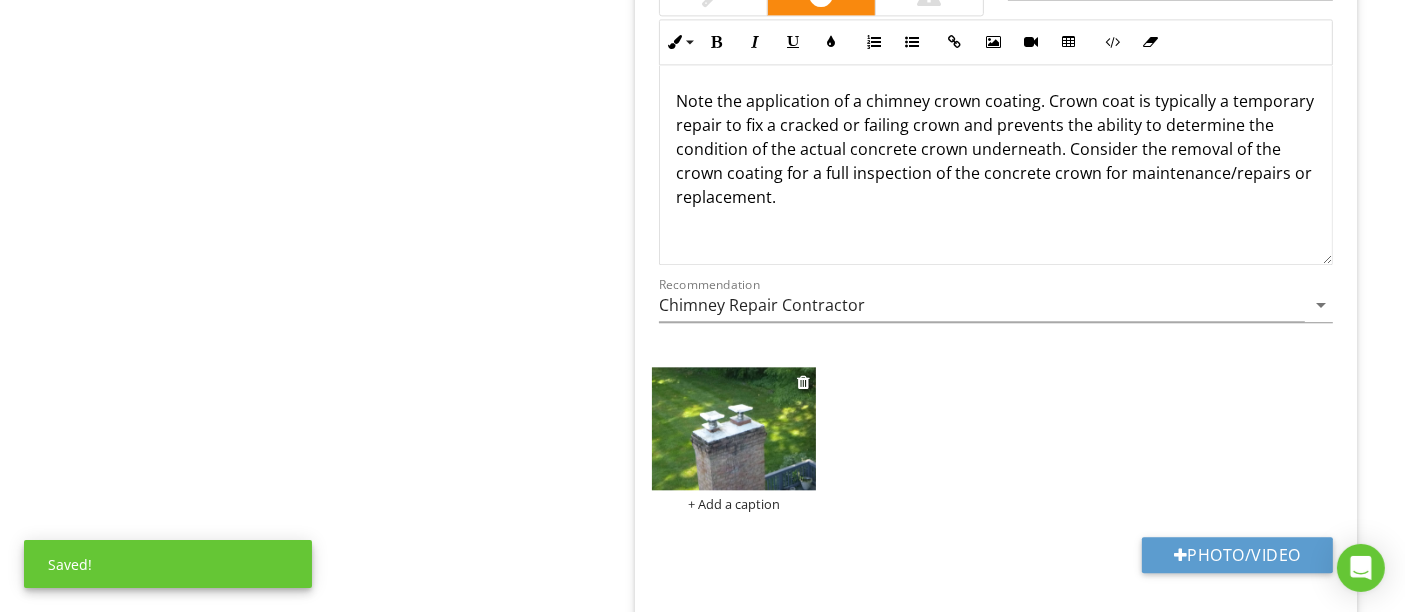 click at bounding box center [734, 428] 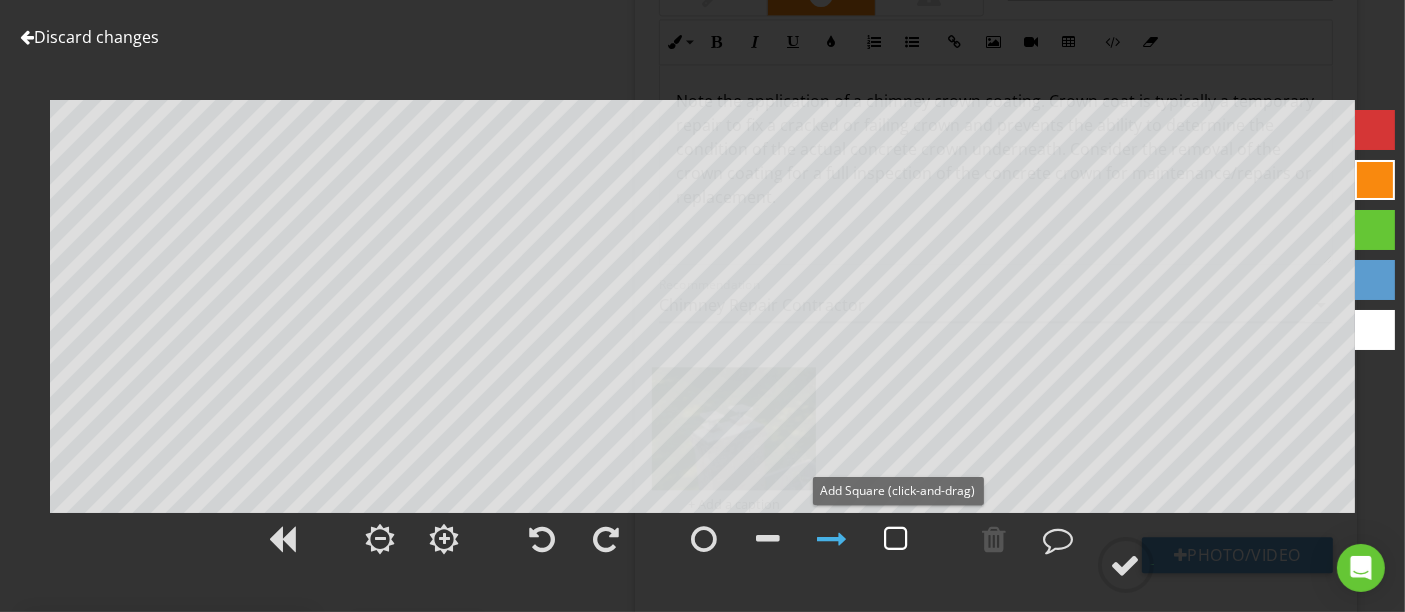 click at bounding box center (897, 539) 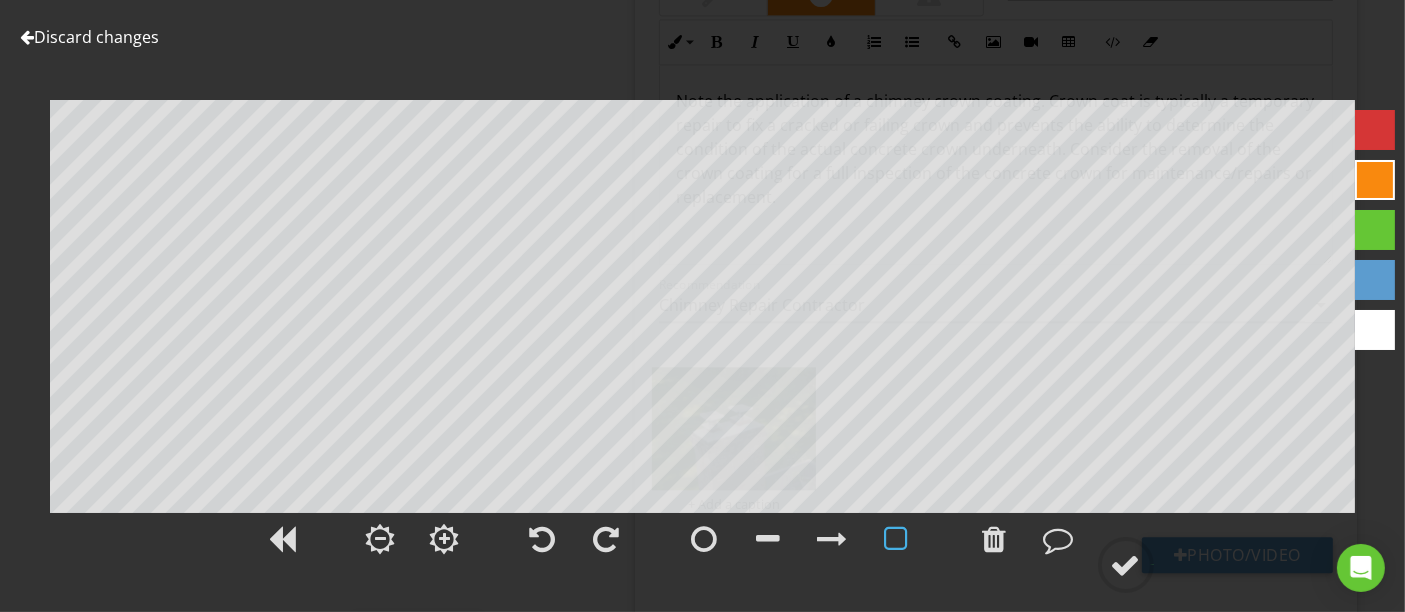 click at bounding box center (897, 539) 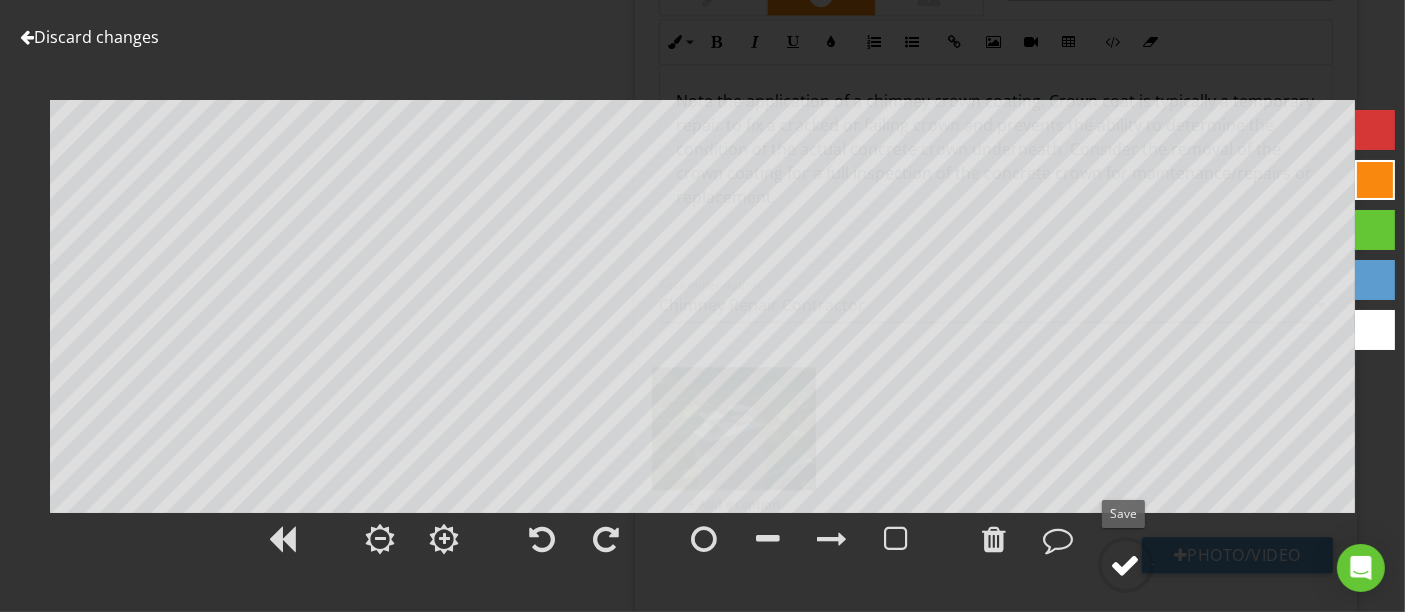 click at bounding box center [1126, 565] 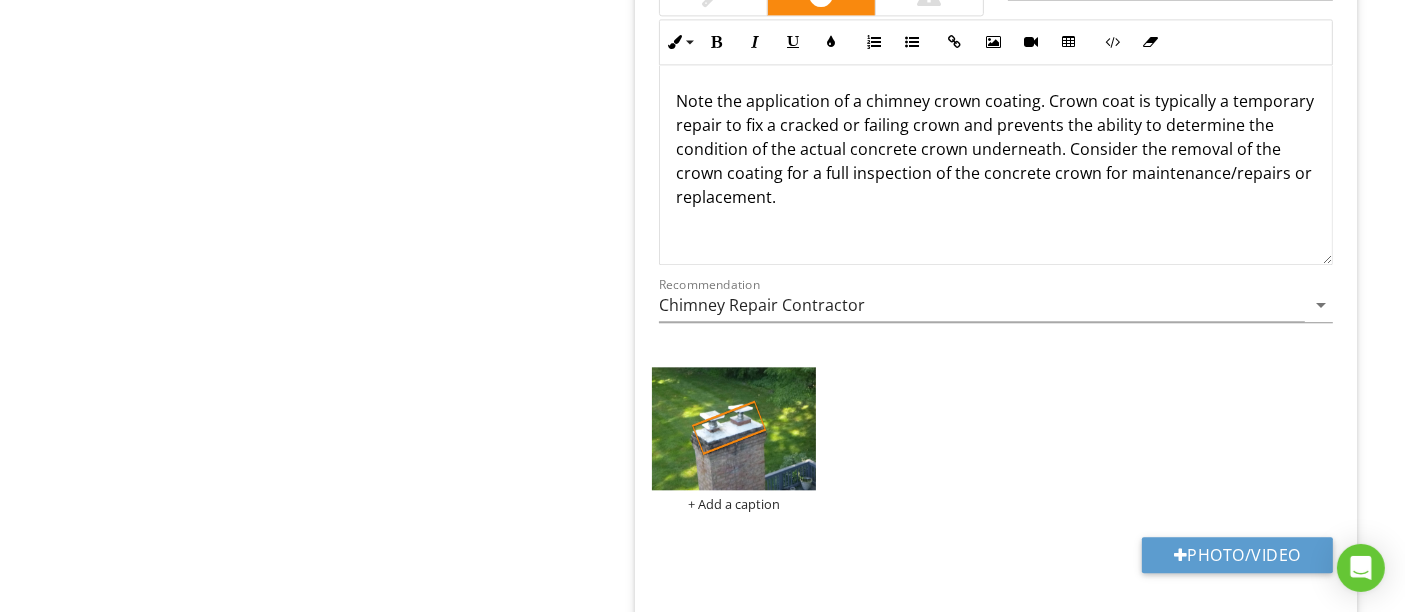 click on "+ Add a caption" at bounding box center (996, 439) 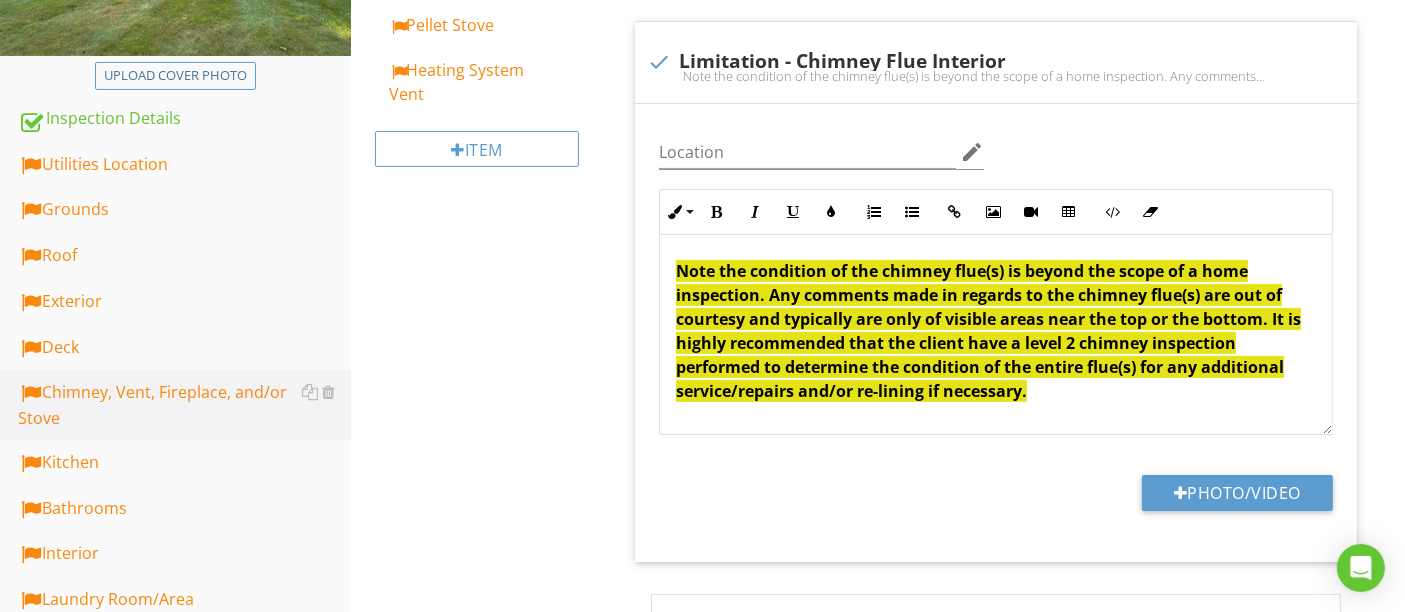 scroll, scrollTop: 317, scrollLeft: 0, axis: vertical 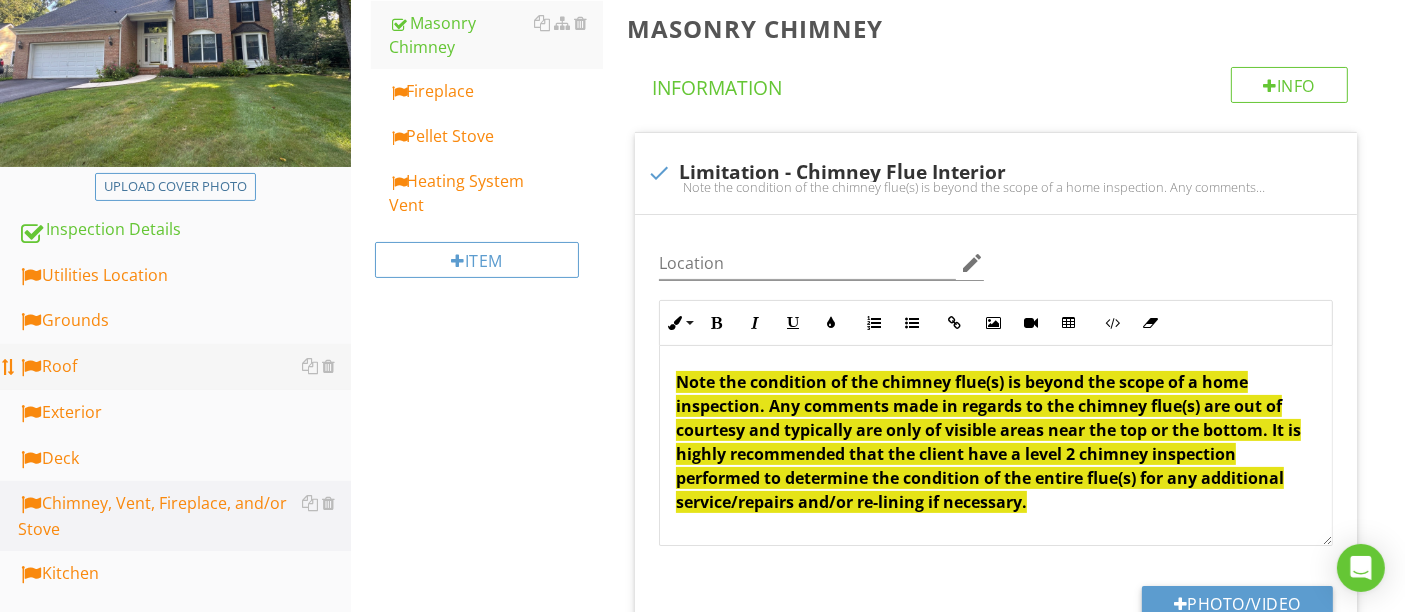 click on "Roof" at bounding box center [184, 367] 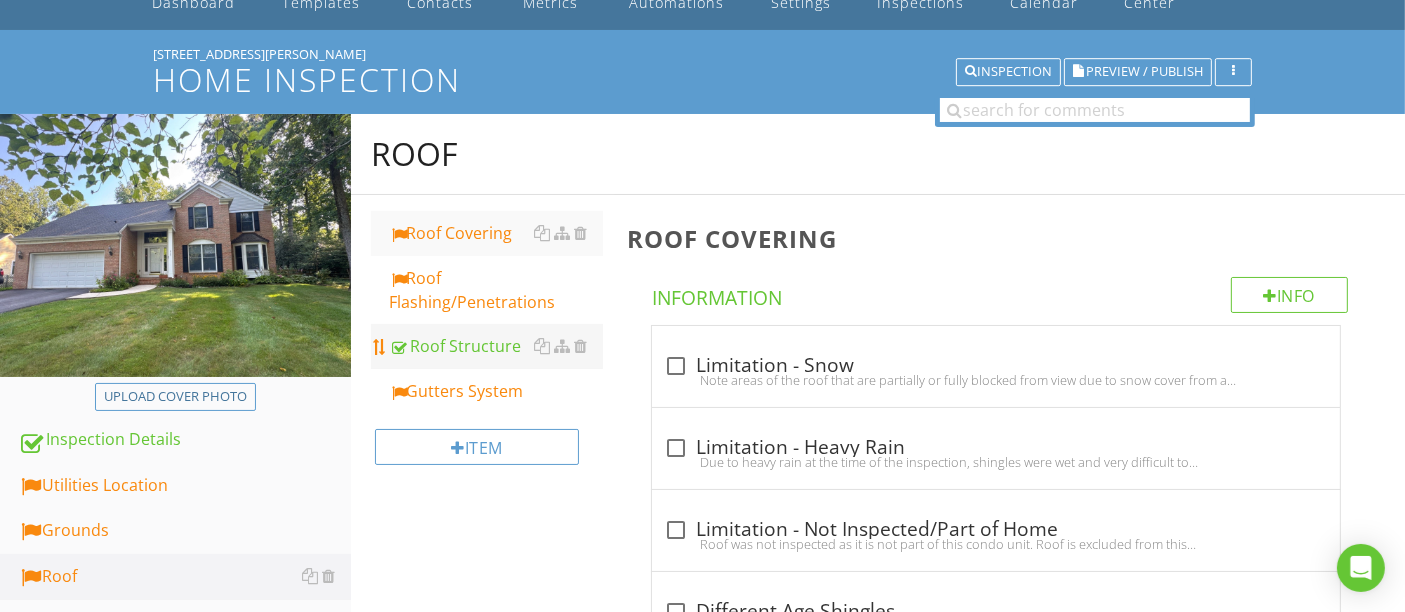 scroll, scrollTop: 95, scrollLeft: 0, axis: vertical 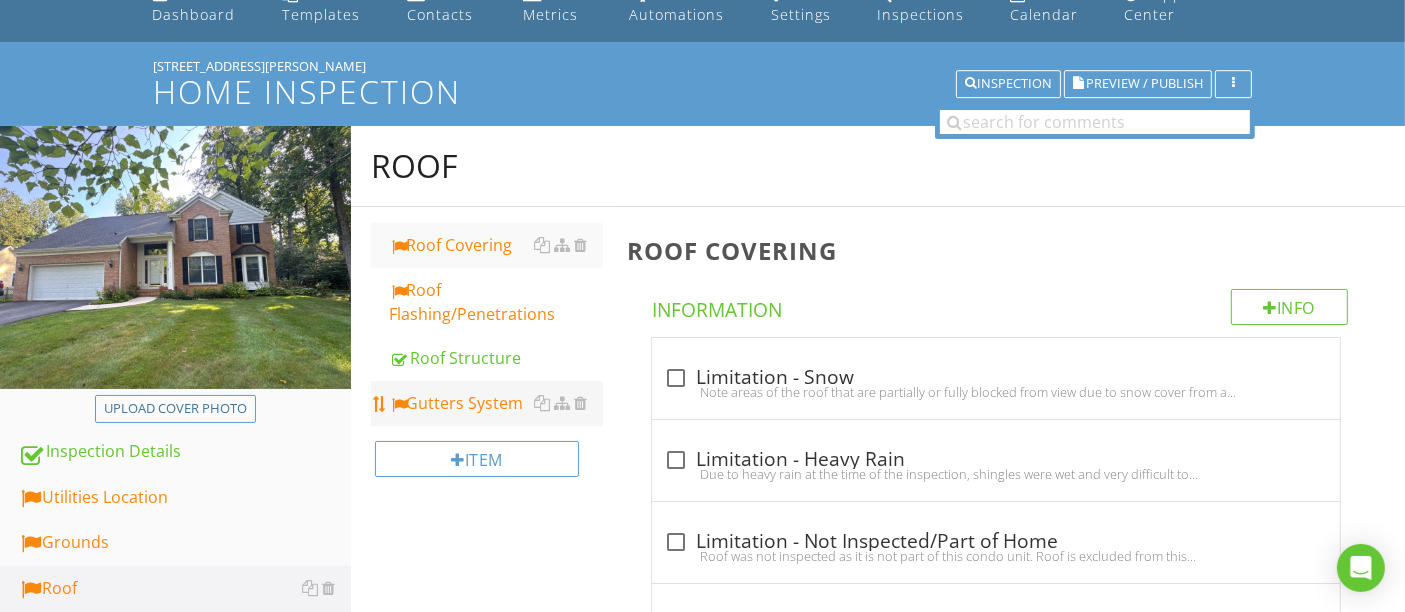 click on "Gutters System" at bounding box center (495, 403) 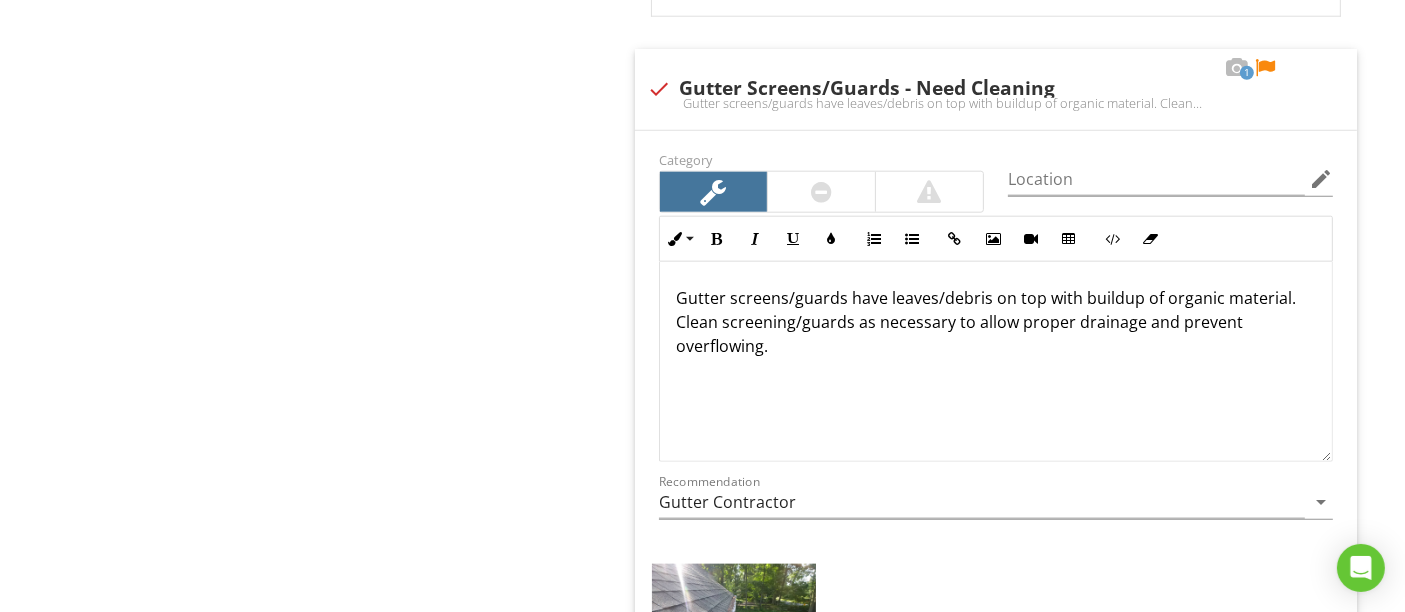 scroll, scrollTop: 2428, scrollLeft: 0, axis: vertical 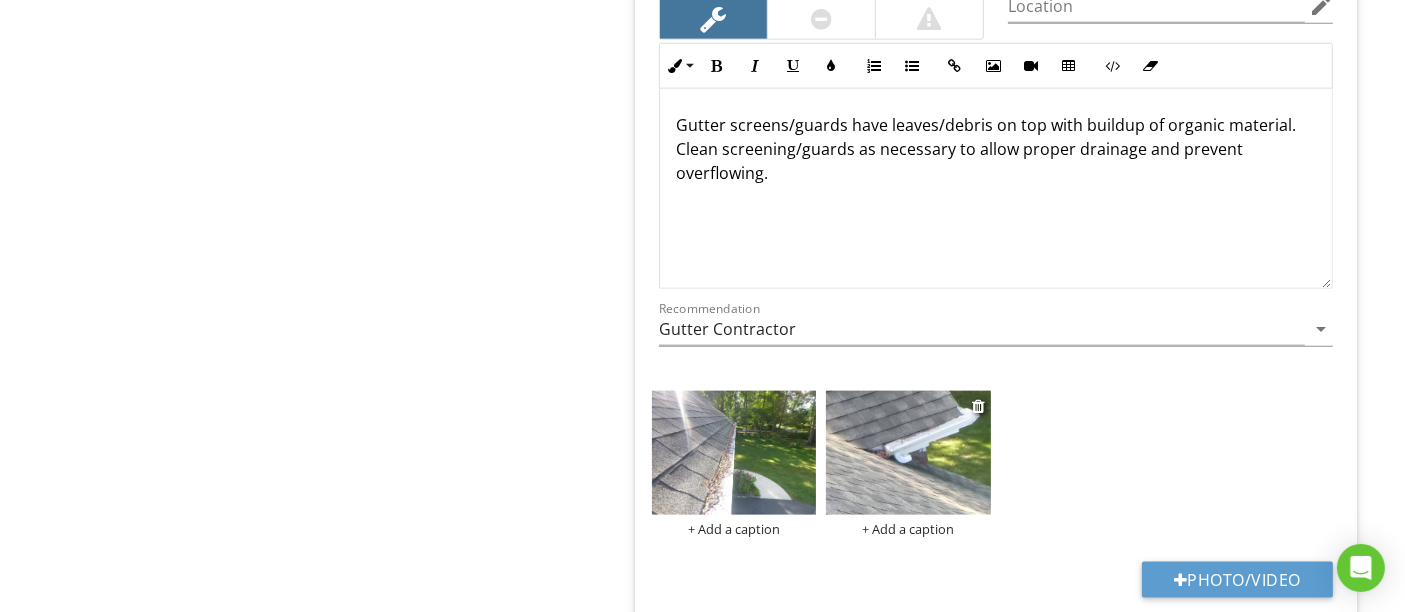 click at bounding box center (908, 452) 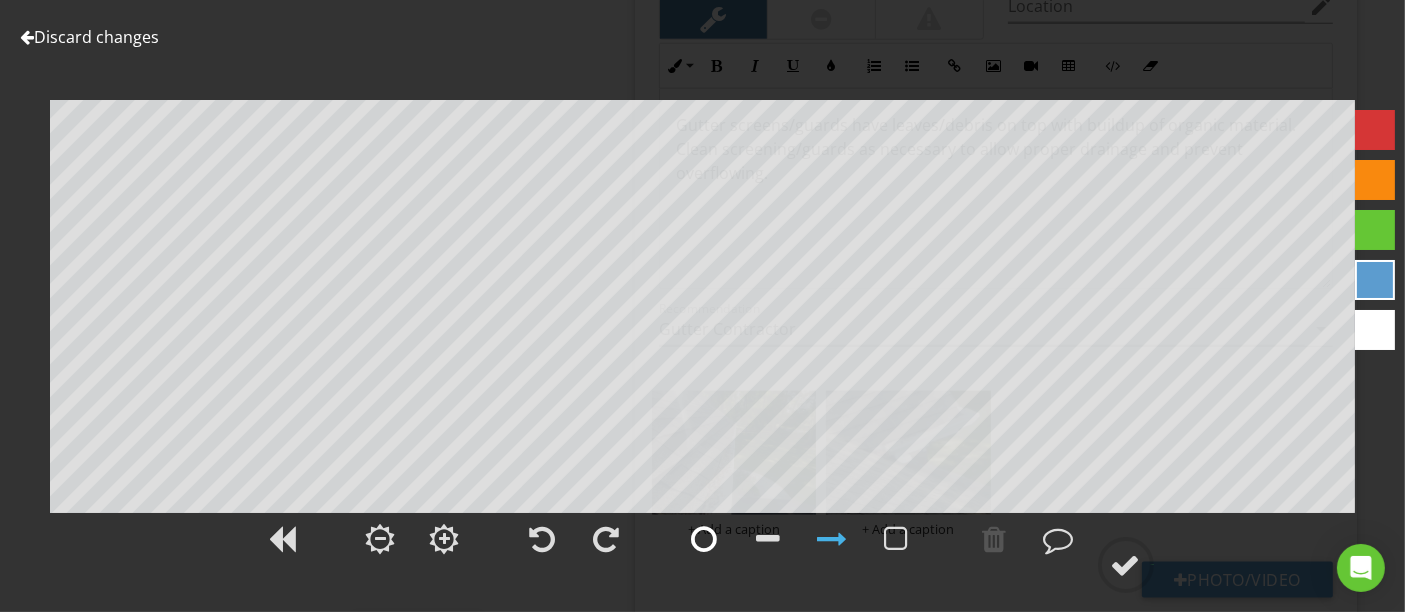 click at bounding box center (705, 539) 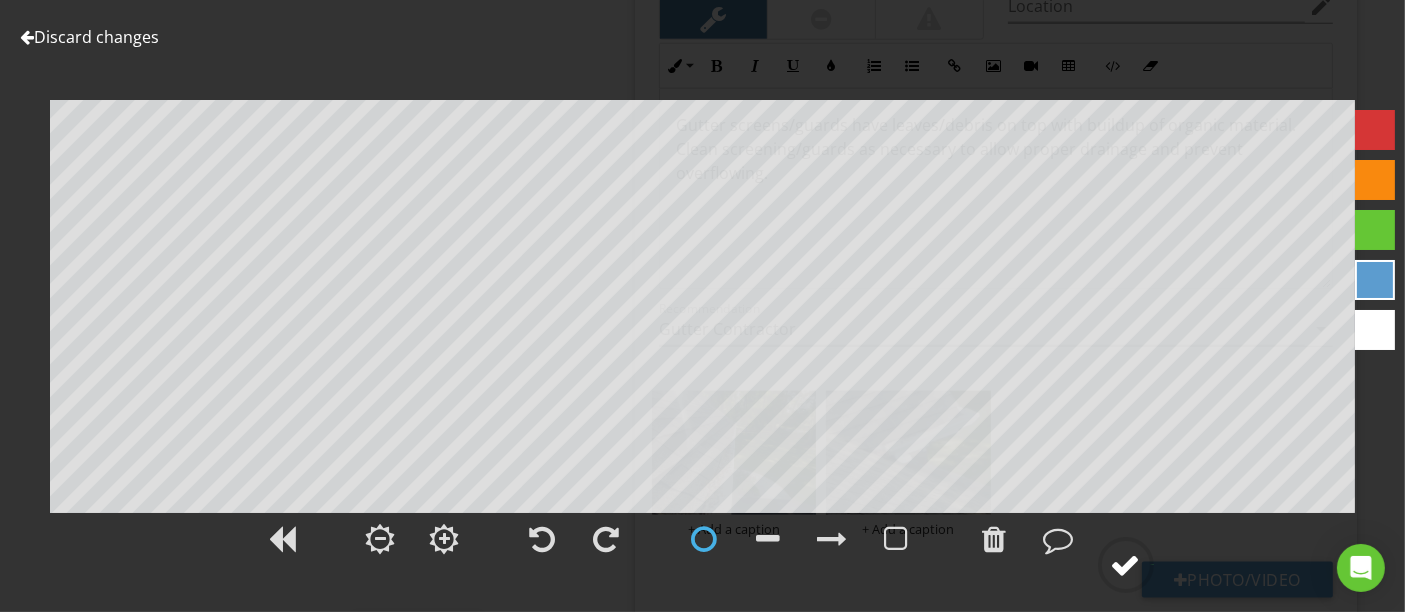 click at bounding box center (1126, 565) 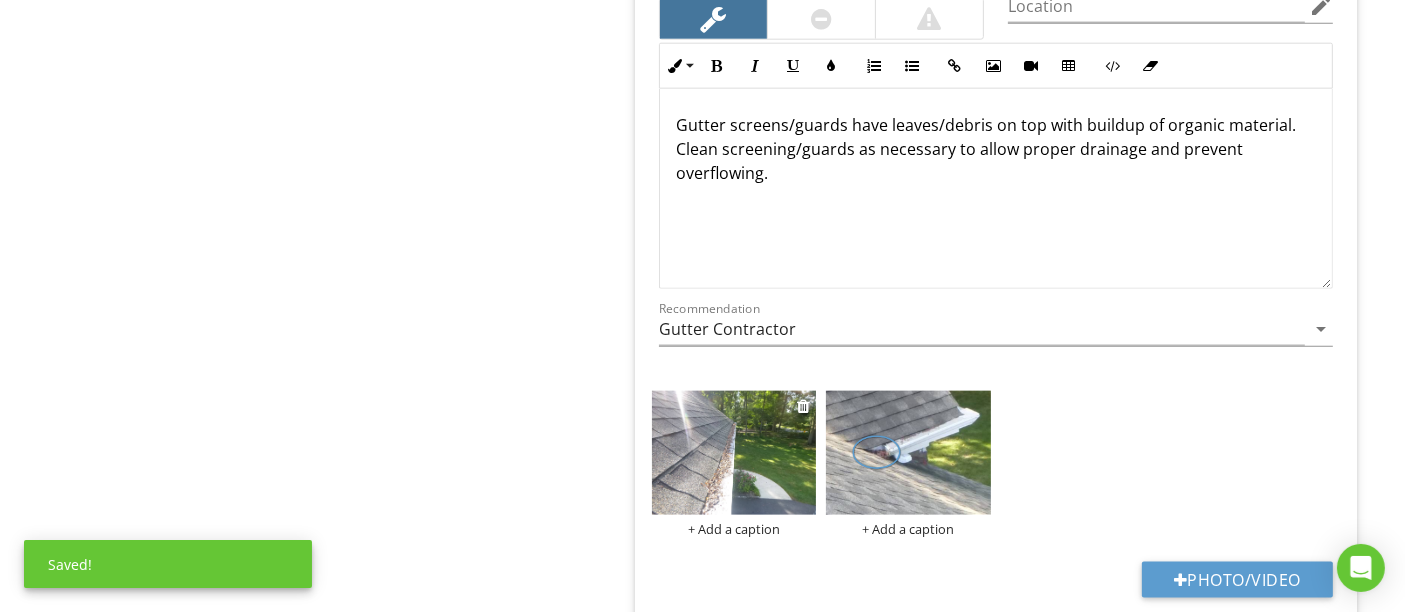 click at bounding box center [734, 452] 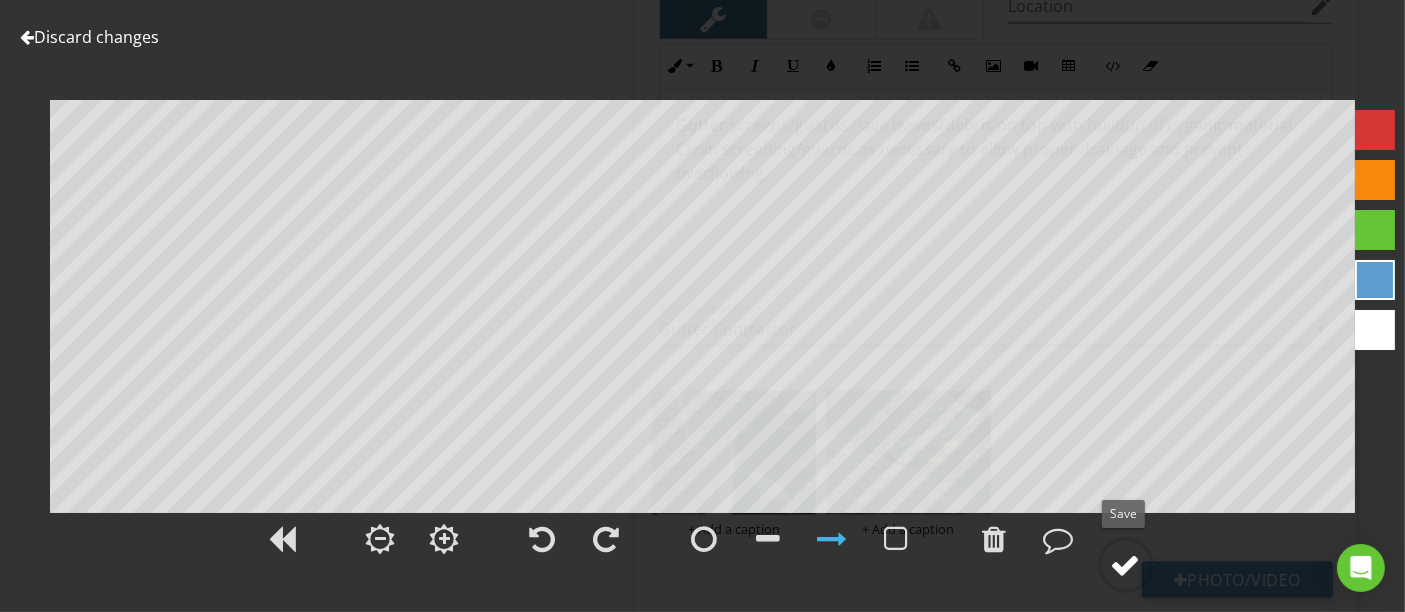 click at bounding box center [1126, 565] 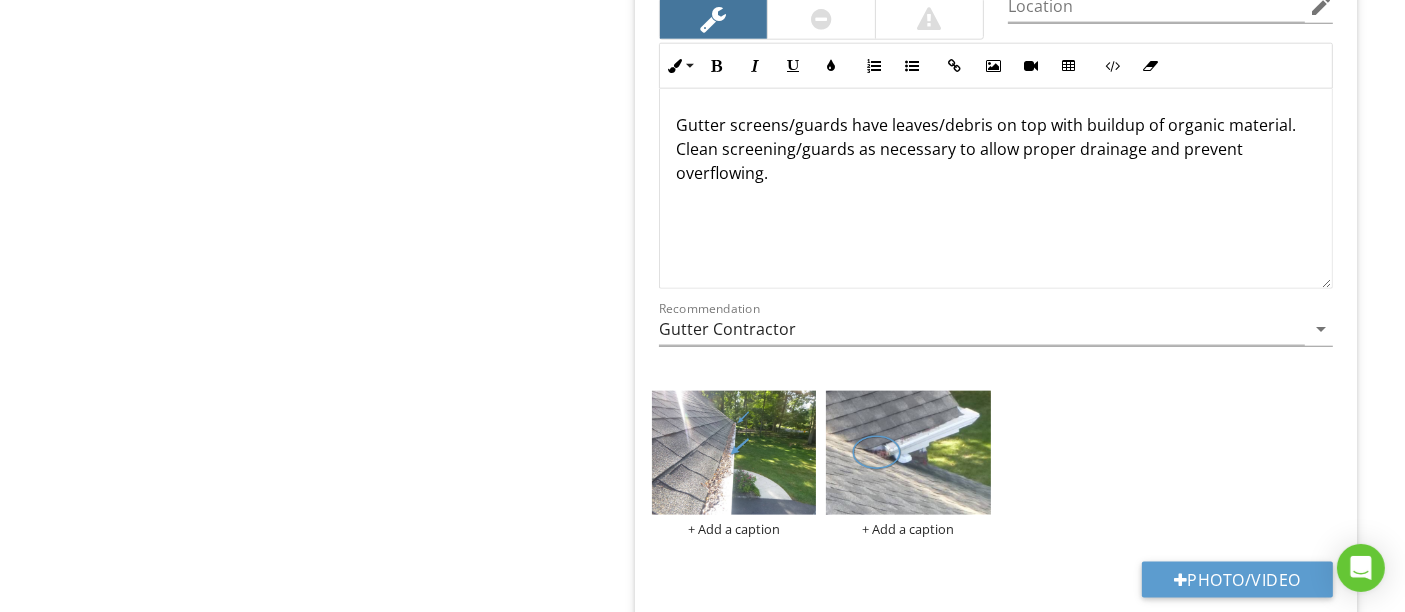 click on "+ Add a caption         + Add a caption" at bounding box center (996, 463) 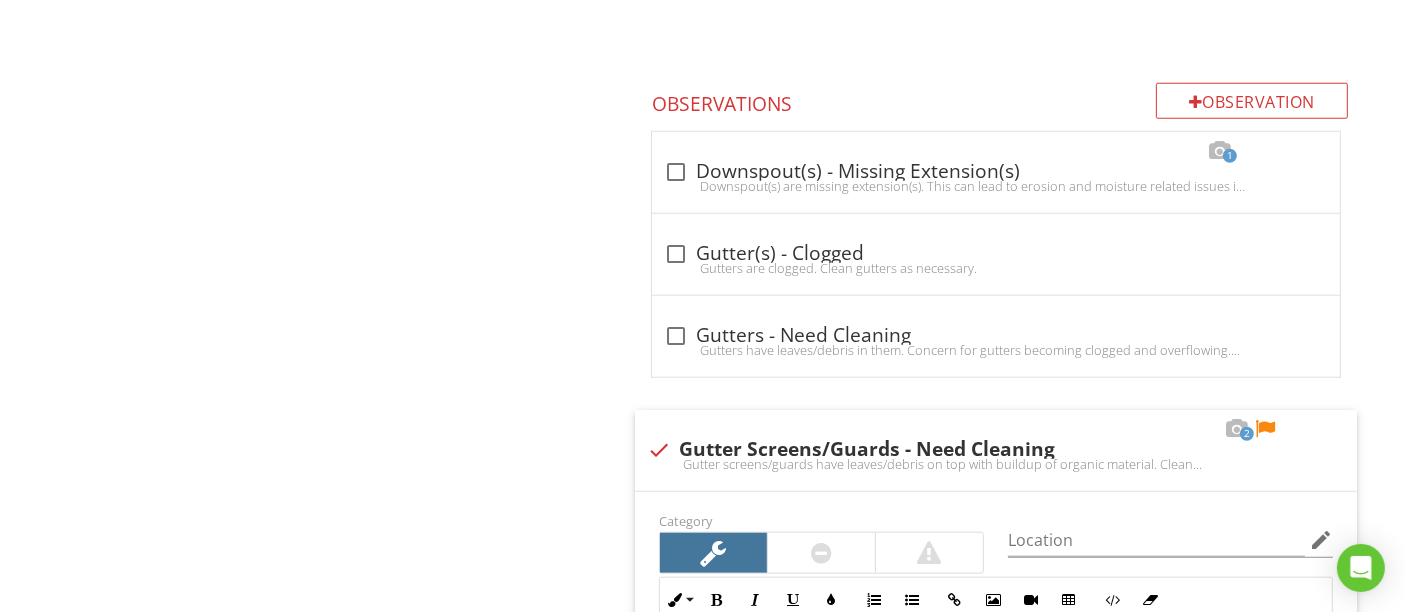 scroll, scrollTop: 1873, scrollLeft: 0, axis: vertical 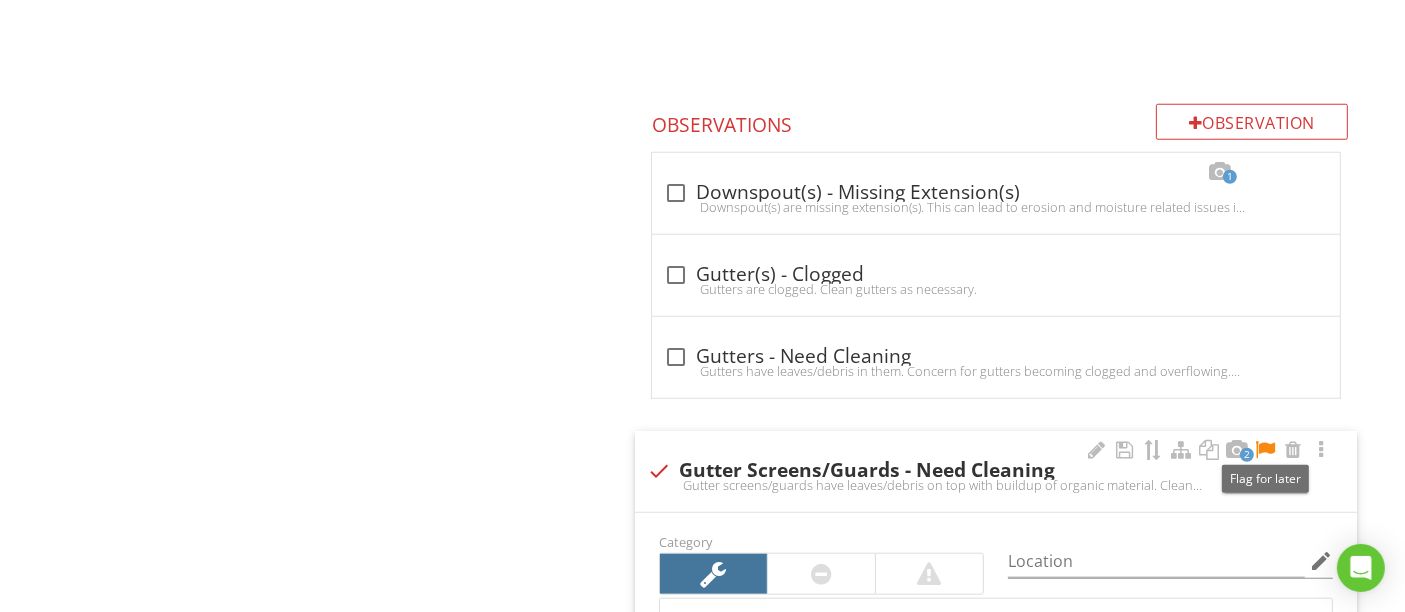 click at bounding box center [1265, 450] 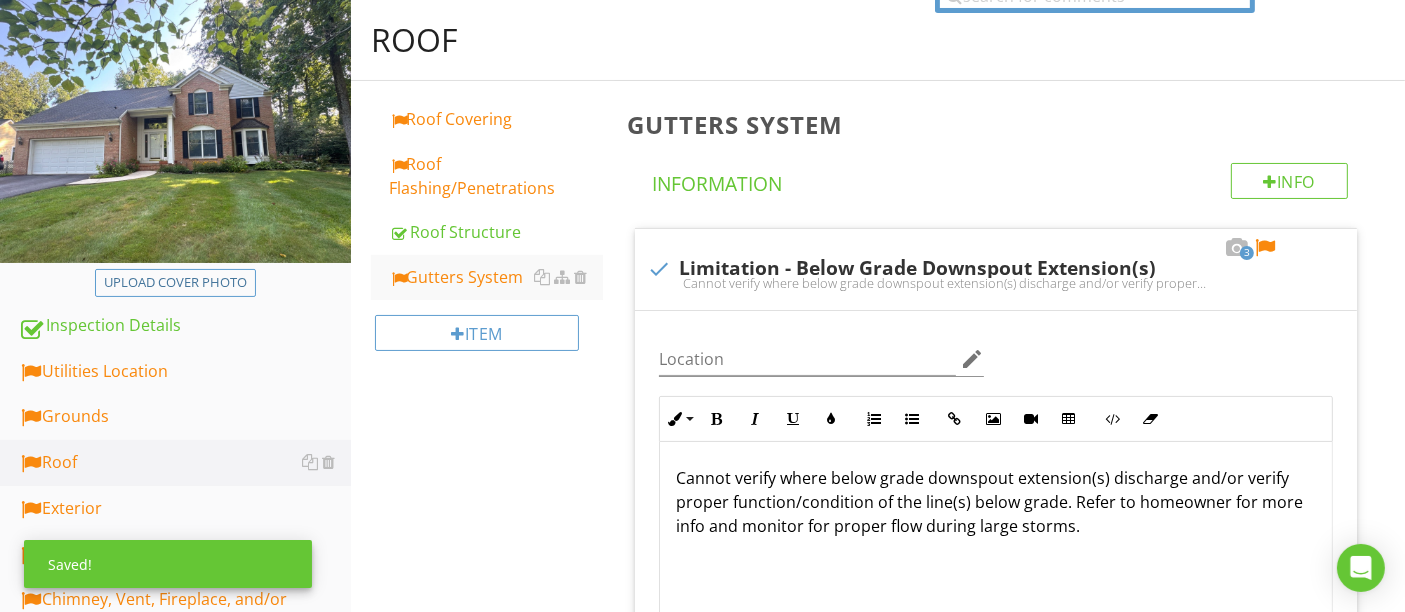 scroll, scrollTop: 206, scrollLeft: 0, axis: vertical 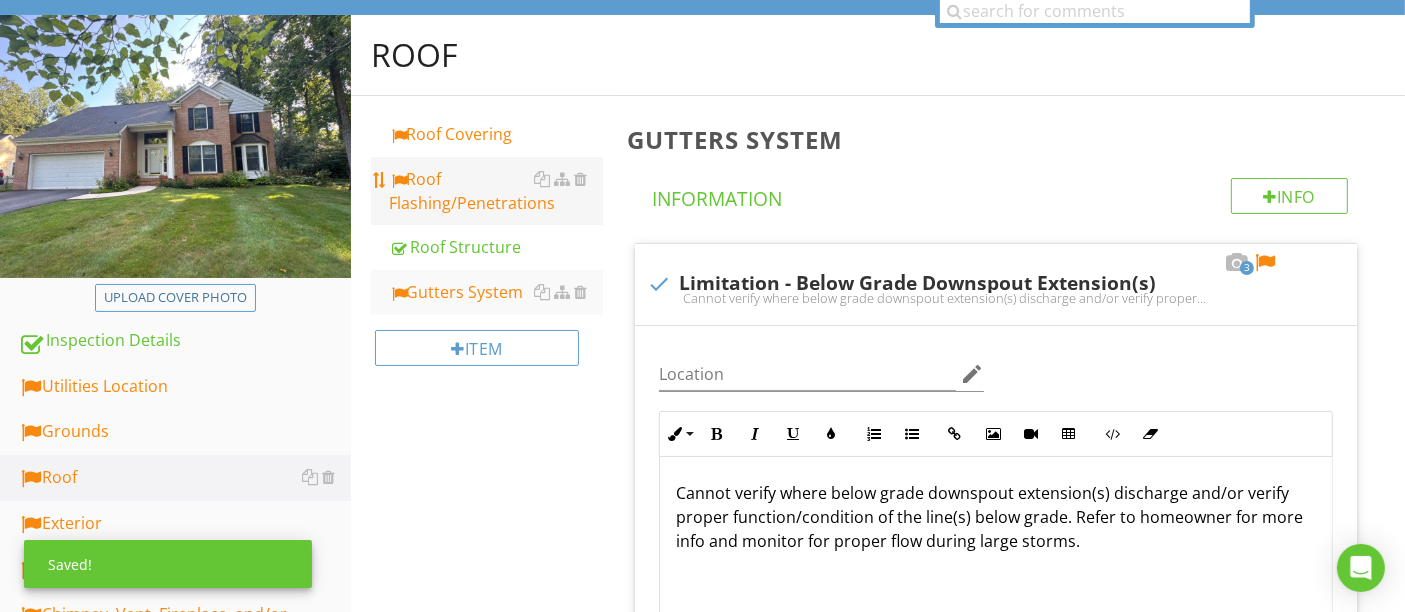 drag, startPoint x: 427, startPoint y: 157, endPoint x: 431, endPoint y: 181, distance: 24.33105 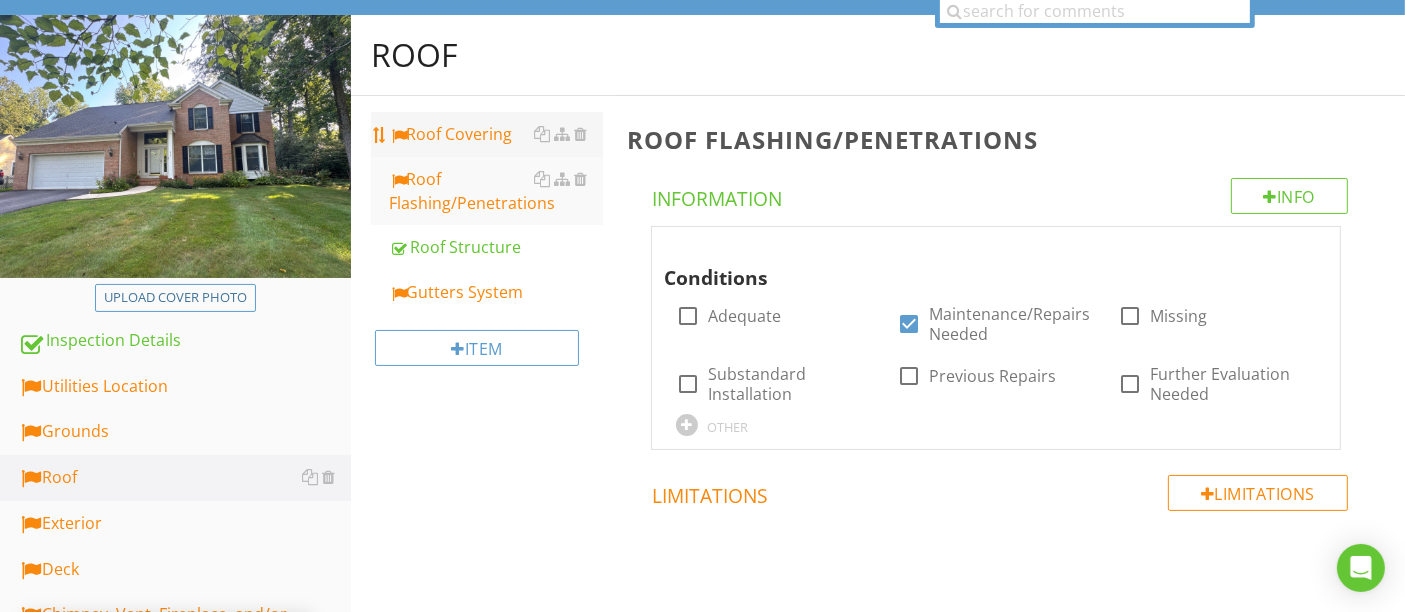 click on "Roof Covering" at bounding box center (495, 134) 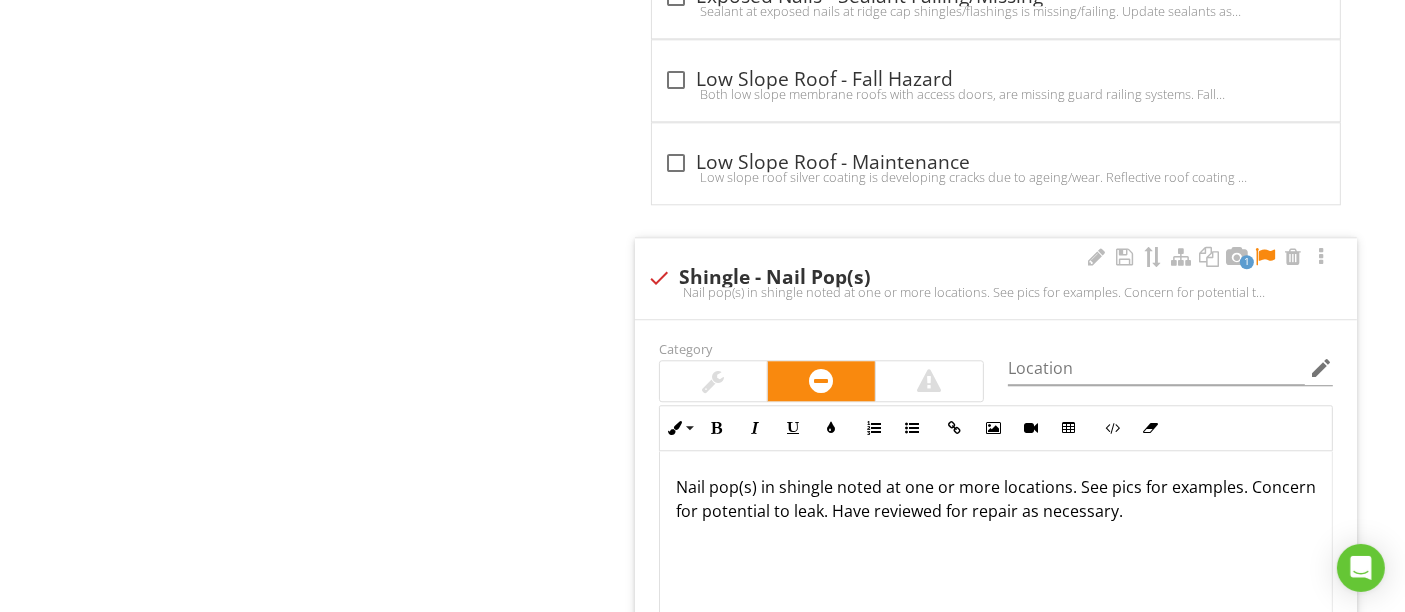 scroll, scrollTop: 5206, scrollLeft: 0, axis: vertical 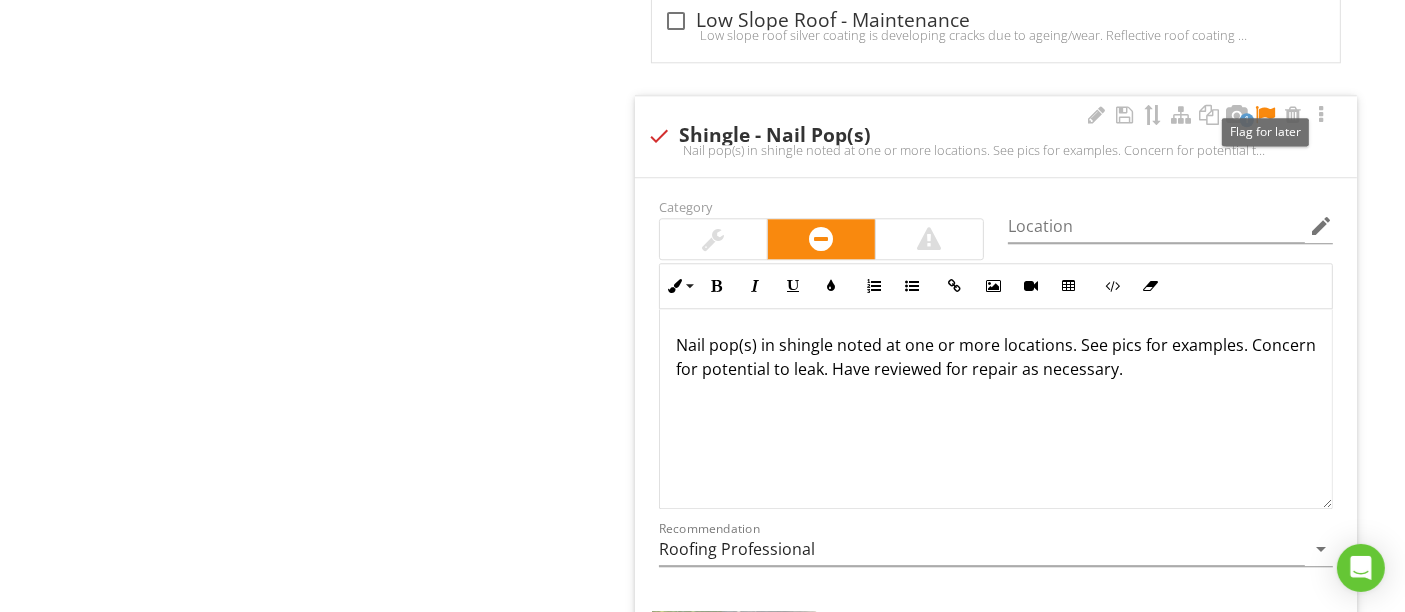 click at bounding box center [1265, 115] 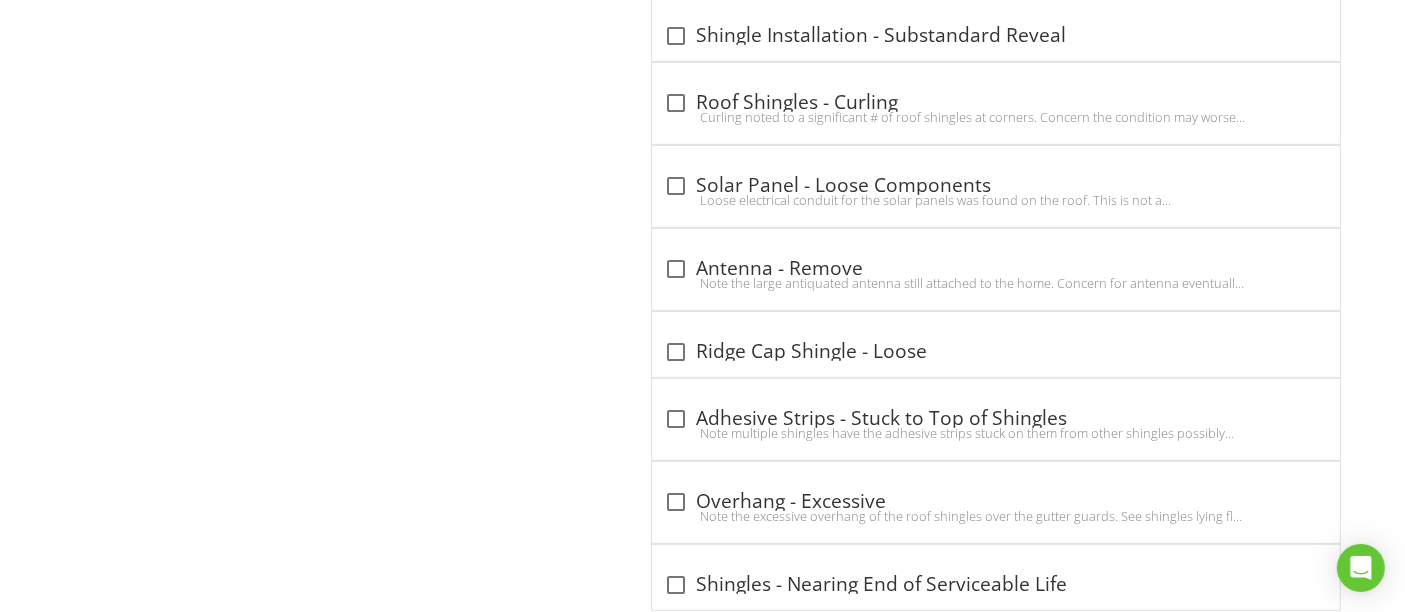 scroll, scrollTop: 8696, scrollLeft: 0, axis: vertical 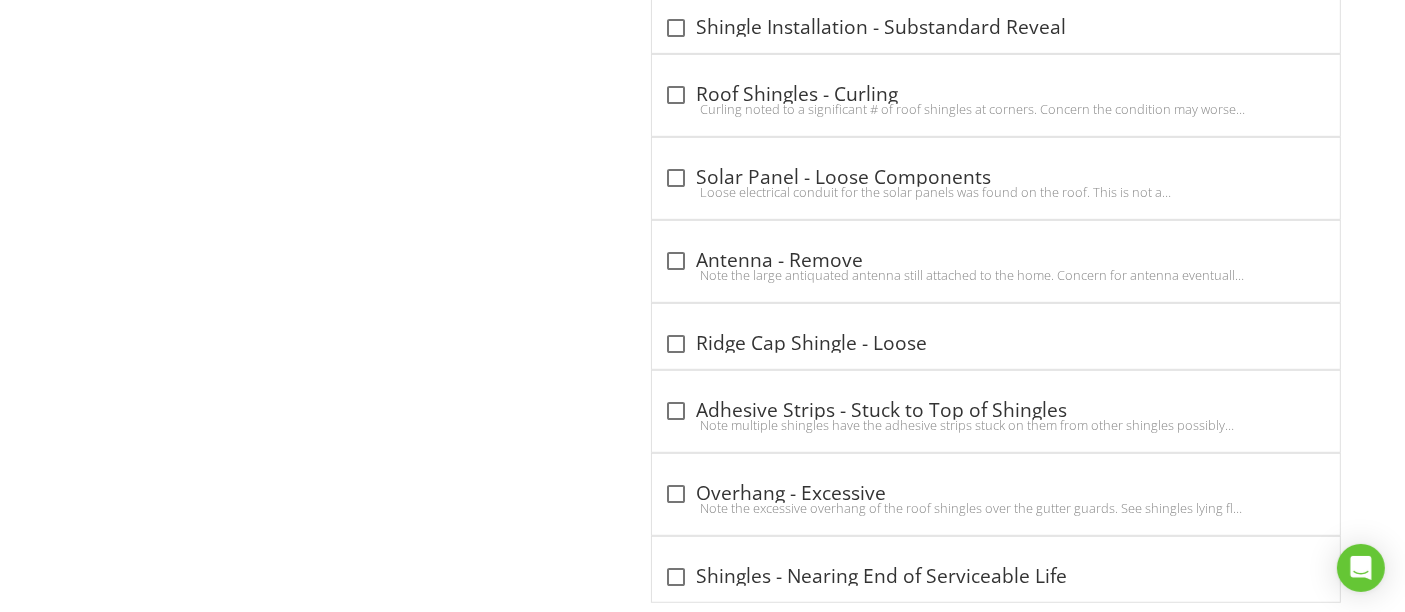 click on "Roof Covering
Info
Information                       check_box_outline_blank
Limitation - Snow
Note areas of the roof that are partially or fully blocked from view due to snow cover from a recent storm. Areas not visible during the inspection are excluded. Have snow covered areas reviewed once snow has melted for any potential issues in need of repair or replacement as necessary.
check_box_outline_blank
Limitation - Heavy Rain
Due to heavy rain at the time of the inspection, shingles were wet and very difficult to determine age and wear. See comments on maintenance/repair items and have roof reviewed to determine age once dry and if nearing end of life, budget to replace.
check_box_outline_blank                           check_box_outline_blank" at bounding box center [1010, -3895] 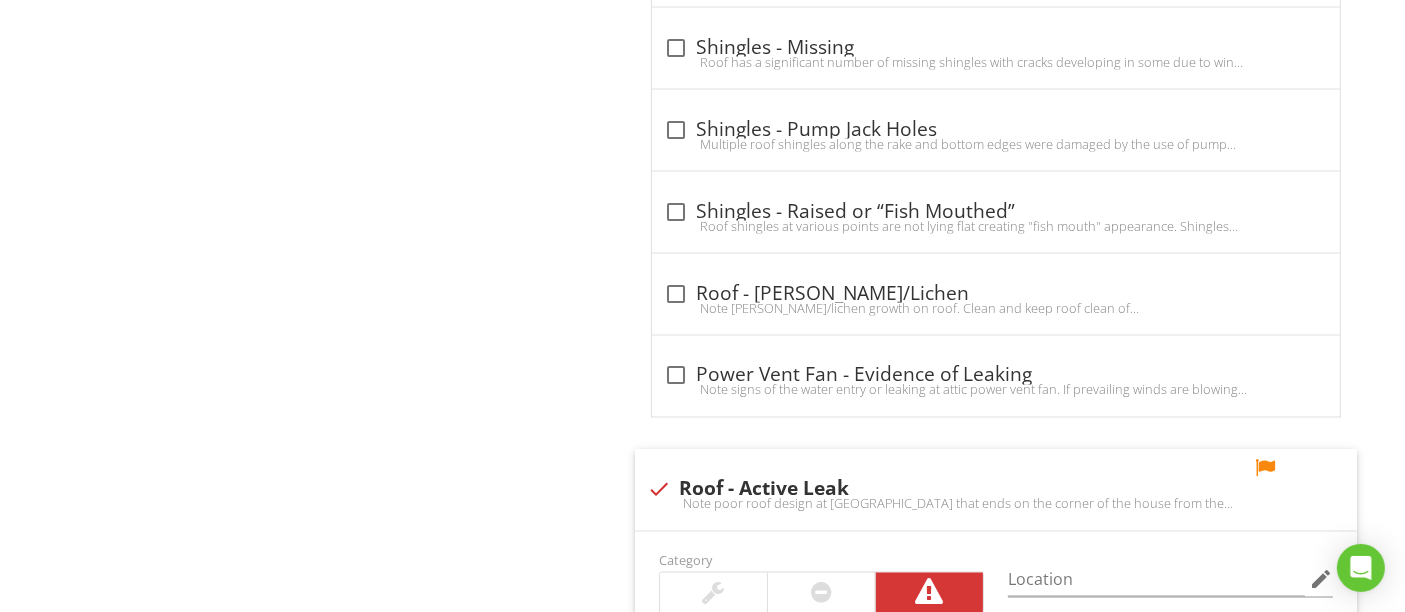 scroll, scrollTop: 0, scrollLeft: 0, axis: both 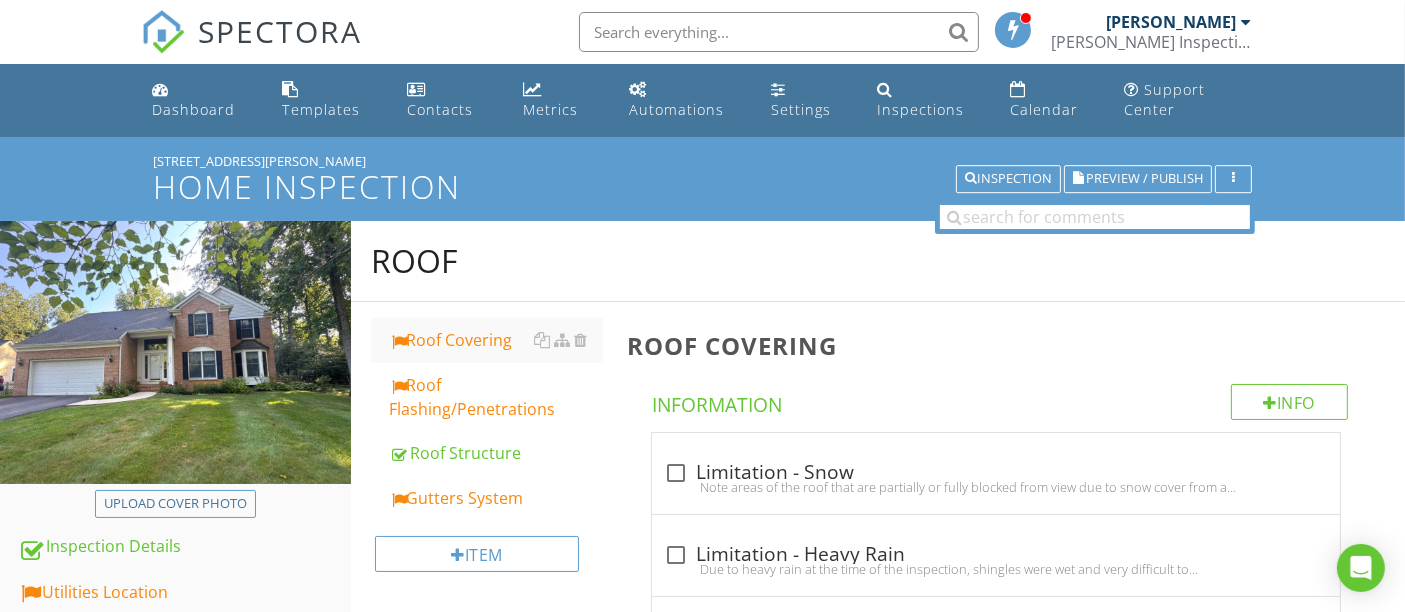 click at bounding box center [1095, 217] 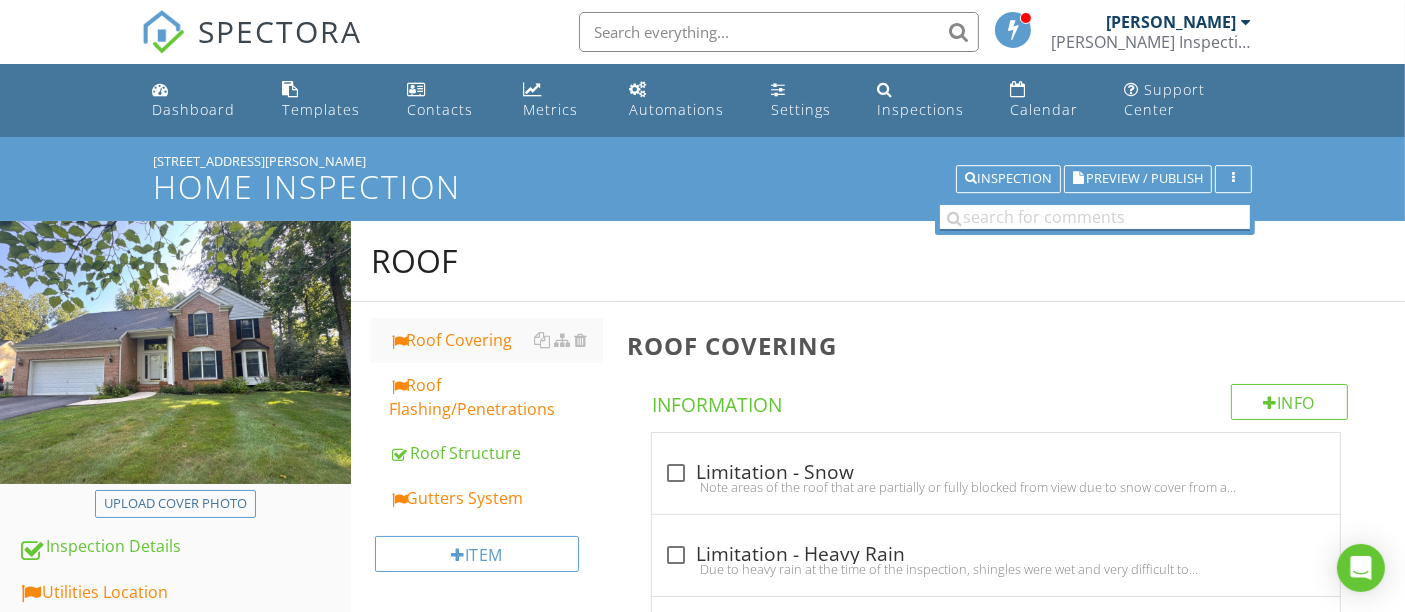 click at bounding box center (1095, 217) 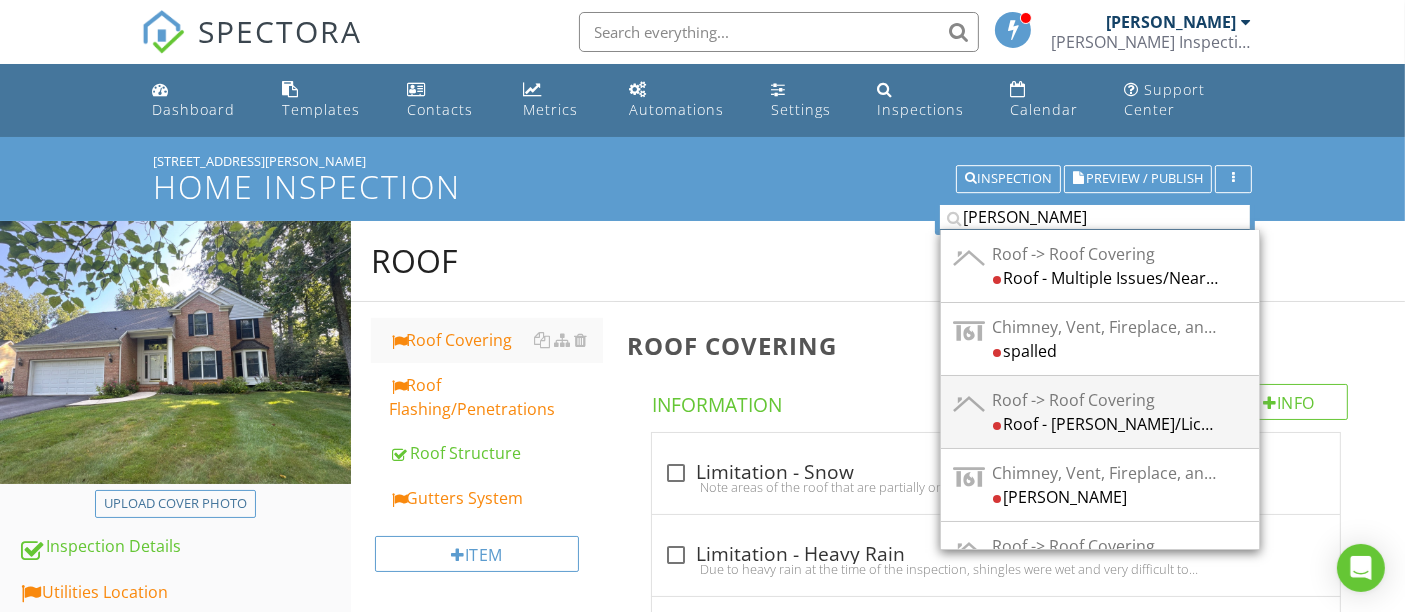 type on "MOSS" 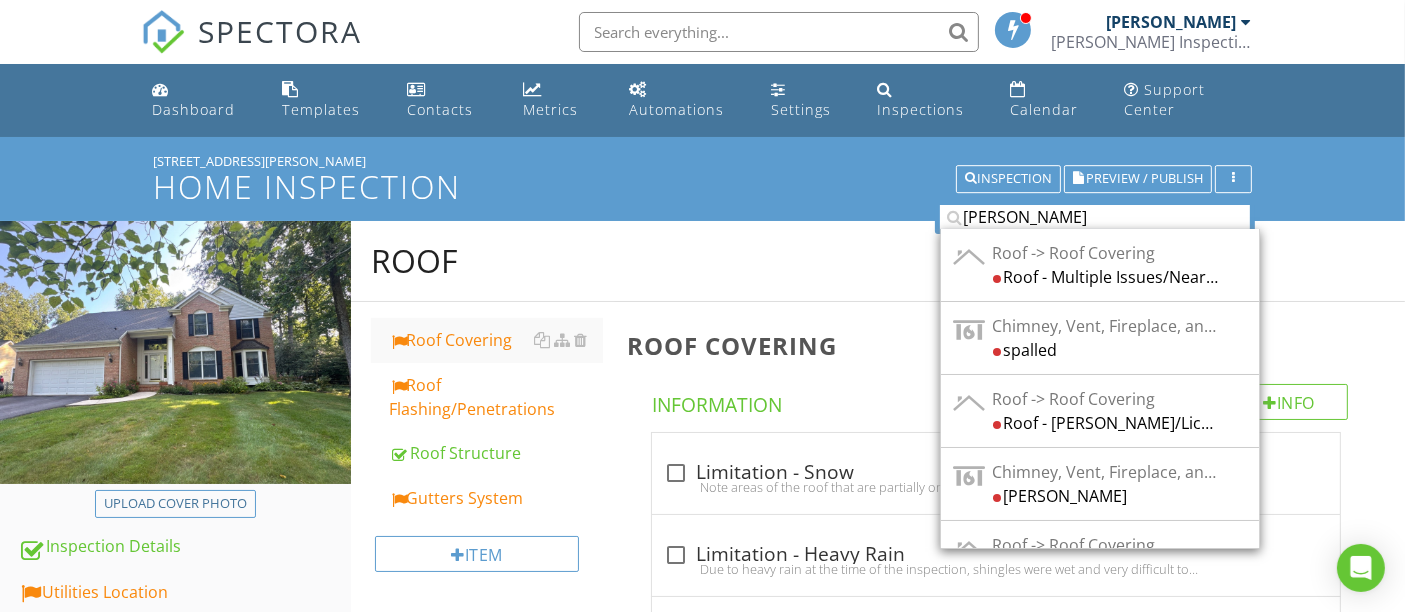 click on "Roof - Moss/Lichen" at bounding box center (1106, 423) 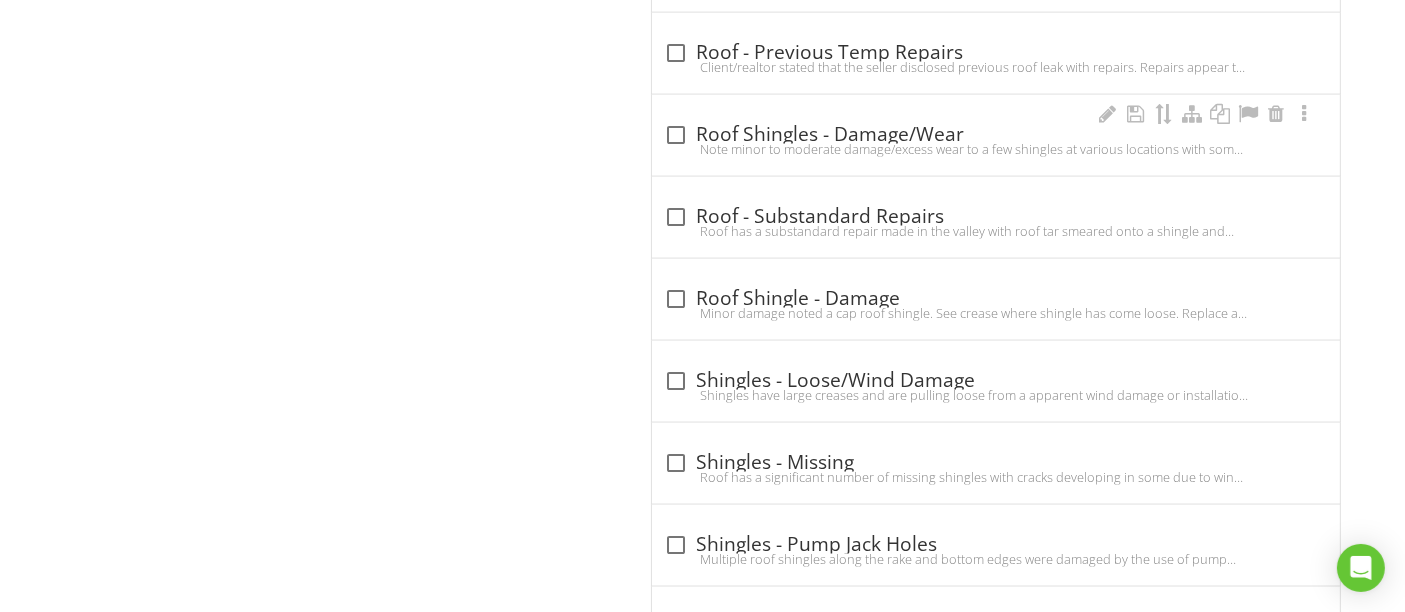 scroll, scrollTop: 3320, scrollLeft: 0, axis: vertical 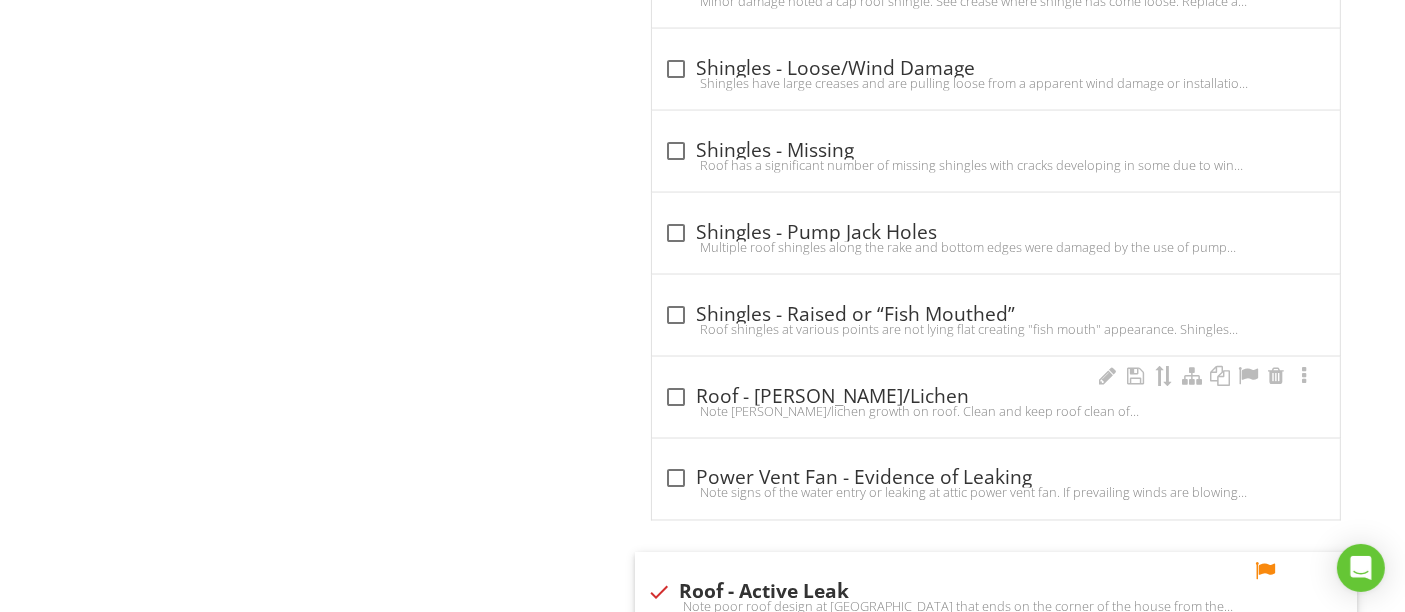 click on "Note moss/lichen growth on roof. Clean and keep roof clean of moss/lichen growth as necessary." at bounding box center [996, 411] 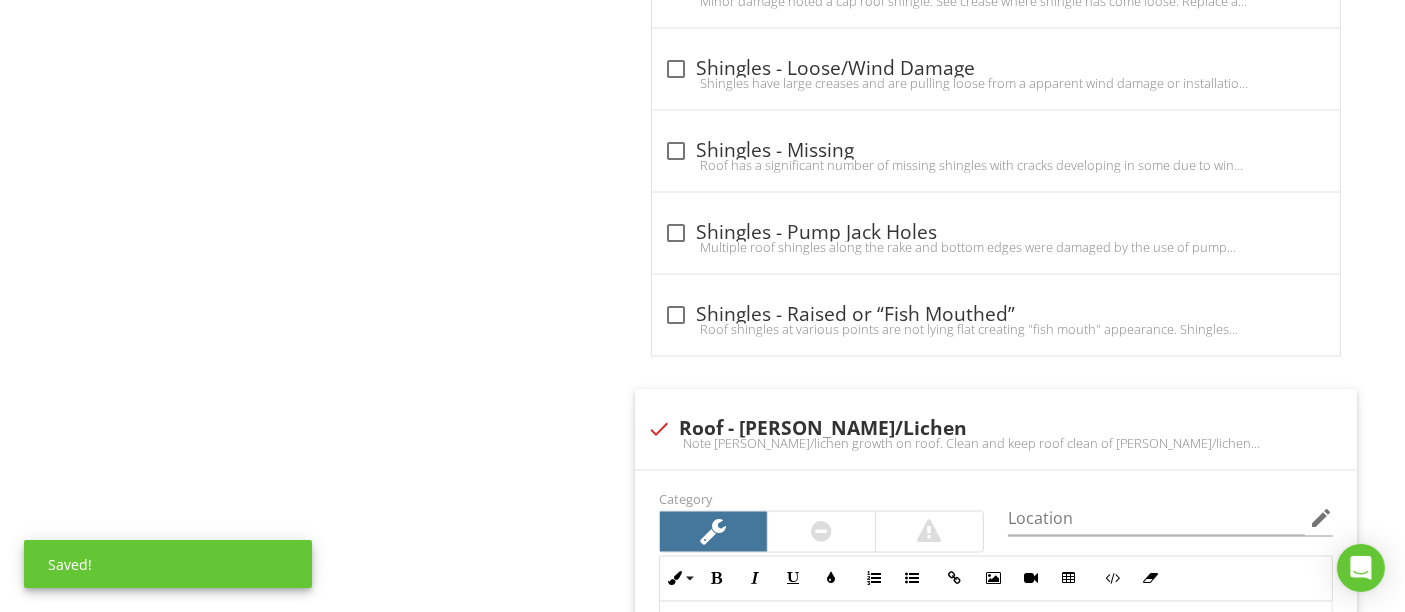 scroll, scrollTop: 3653, scrollLeft: 0, axis: vertical 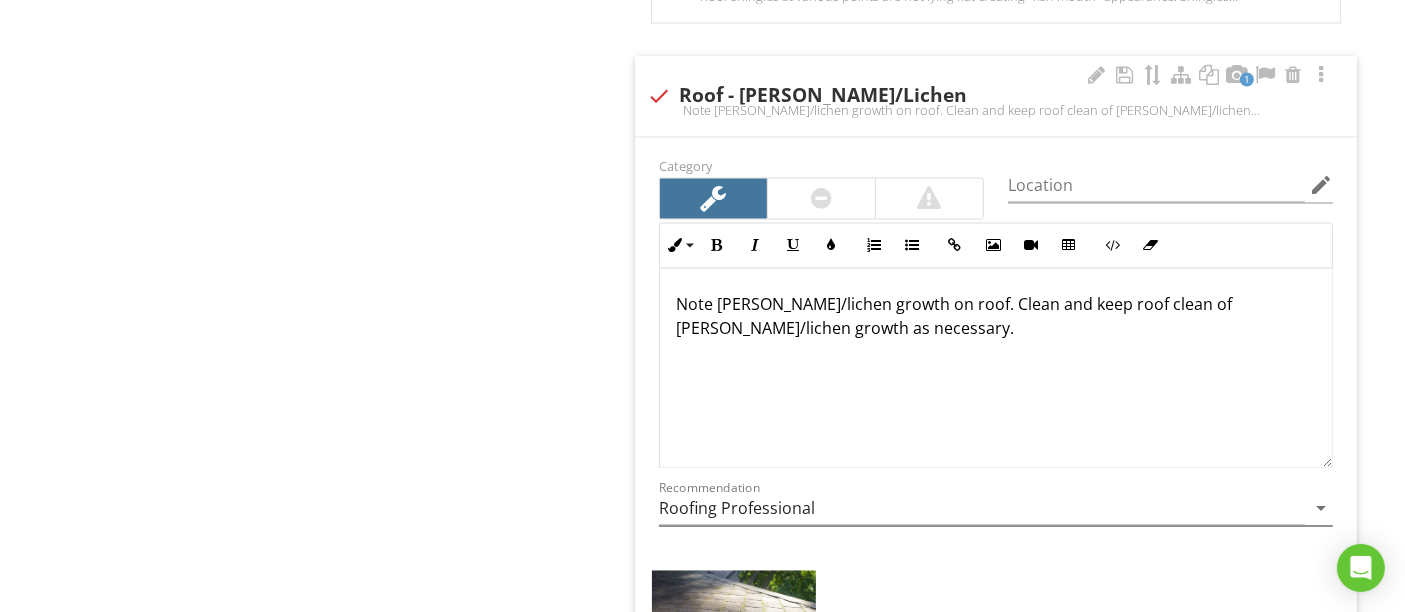 drag, startPoint x: 888, startPoint y: 552, endPoint x: 852, endPoint y: 514, distance: 52.34501 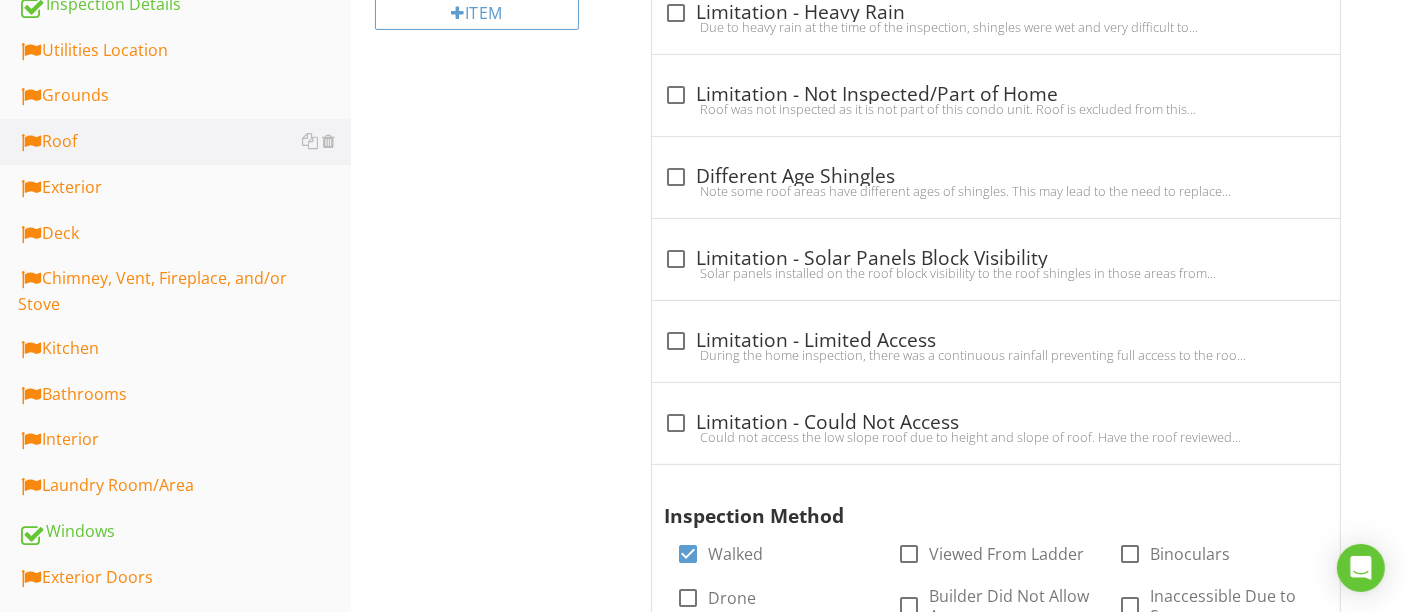 scroll, scrollTop: 97, scrollLeft: 0, axis: vertical 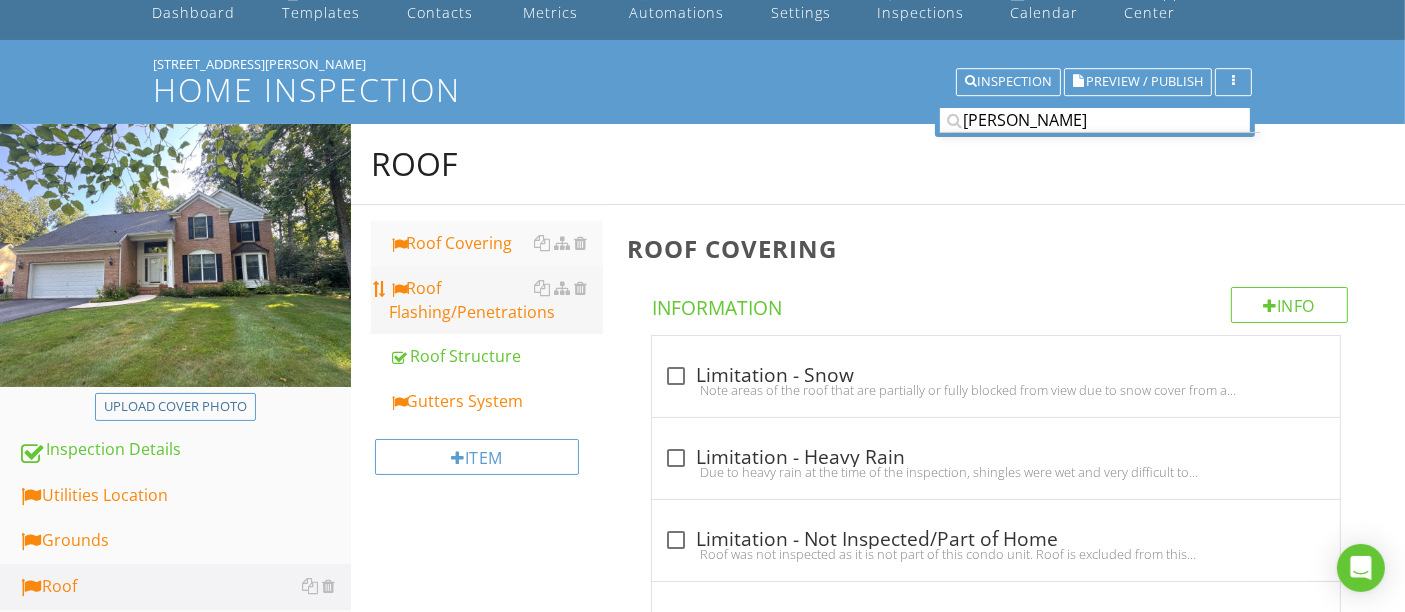 click on "Roof Flashing/Penetrations" at bounding box center (495, 300) 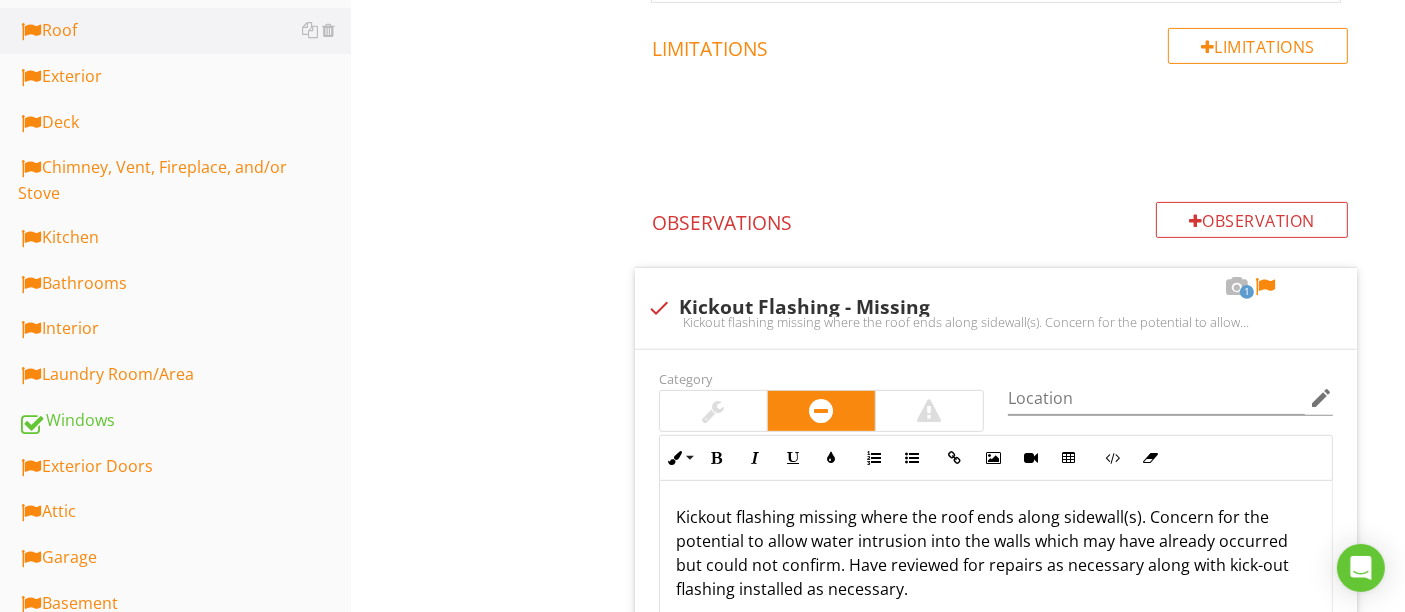 scroll, scrollTop: 1097, scrollLeft: 0, axis: vertical 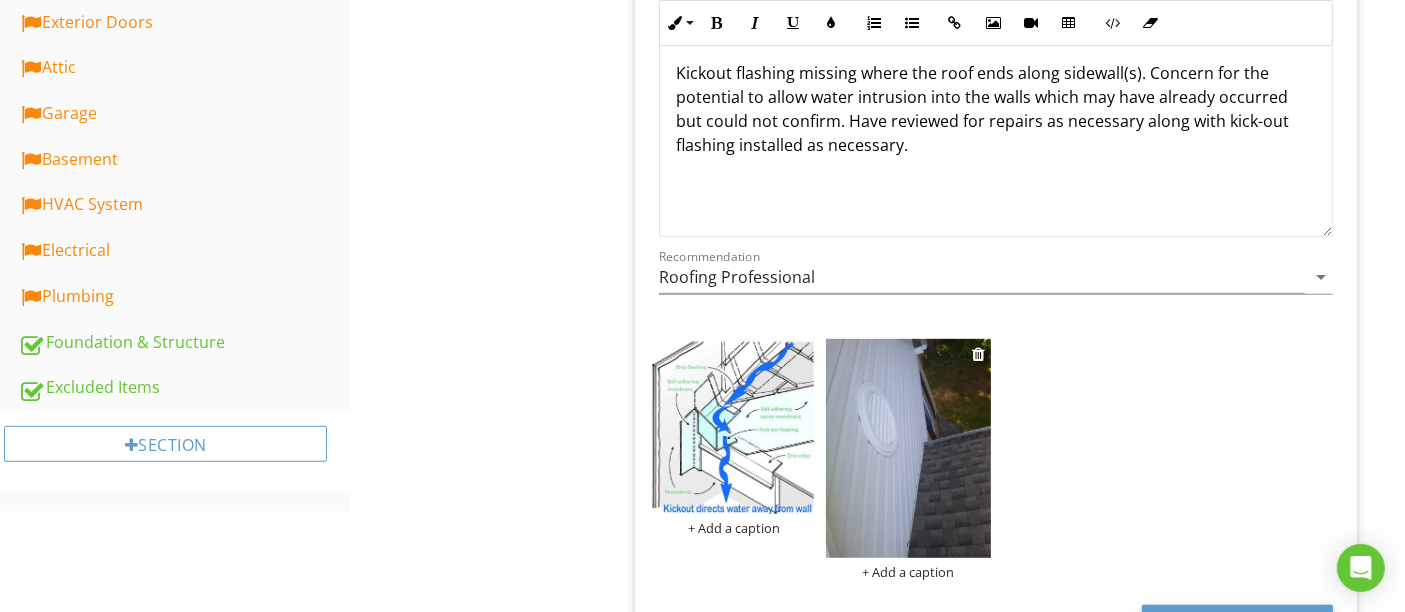 click at bounding box center [908, 448] 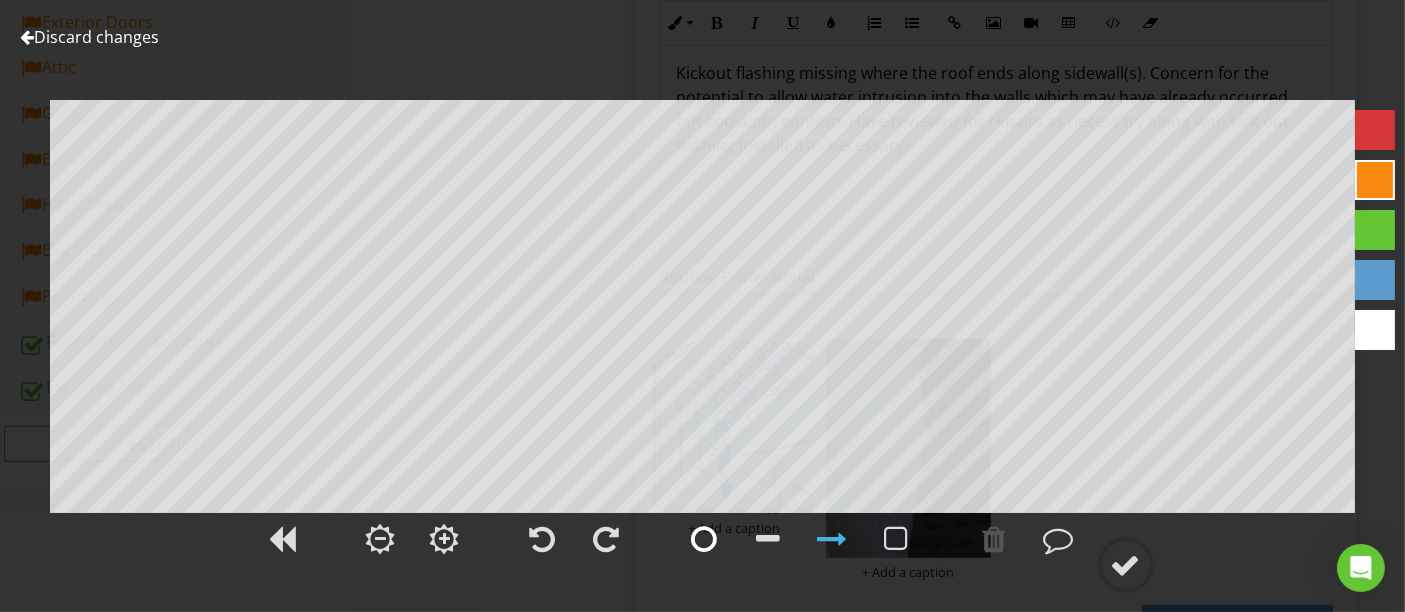click at bounding box center [705, 539] 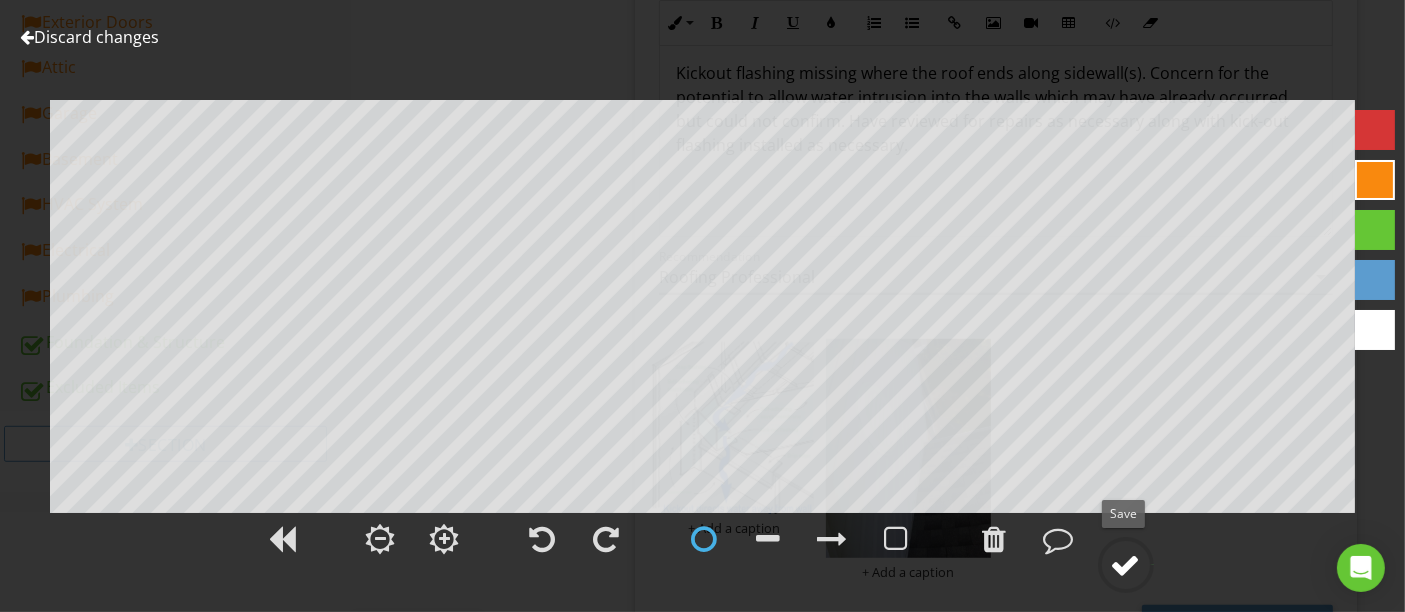 click at bounding box center [1126, 565] 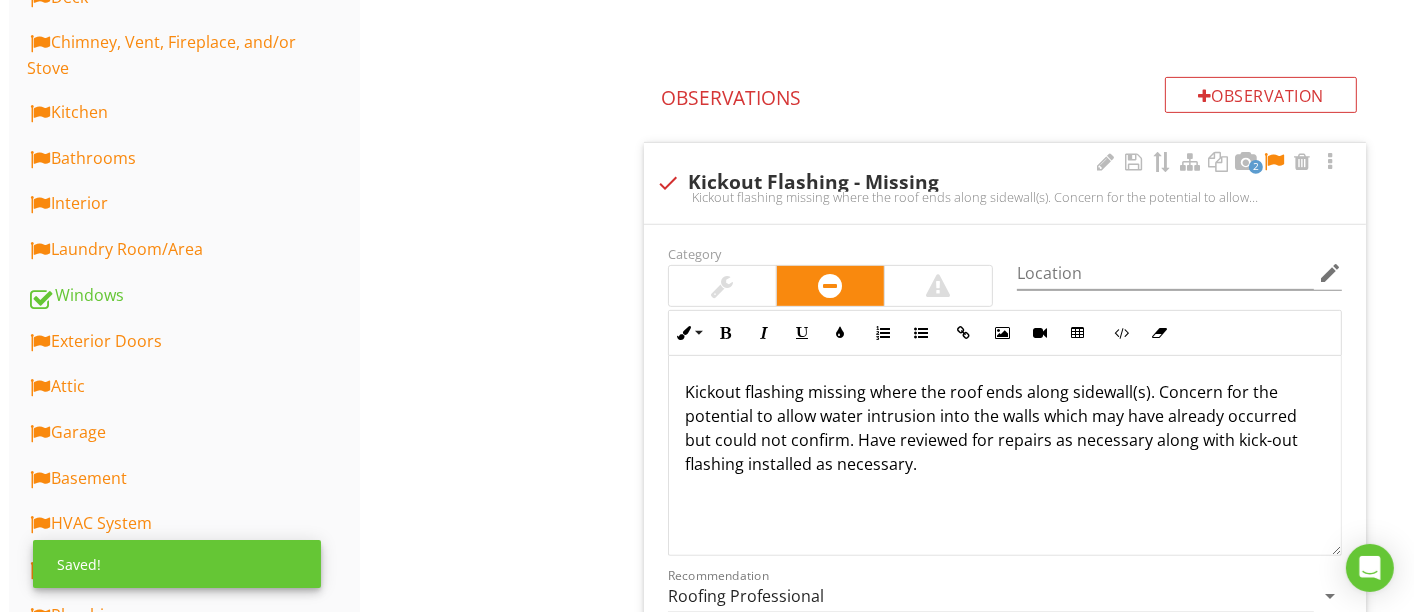 scroll, scrollTop: 653, scrollLeft: 0, axis: vertical 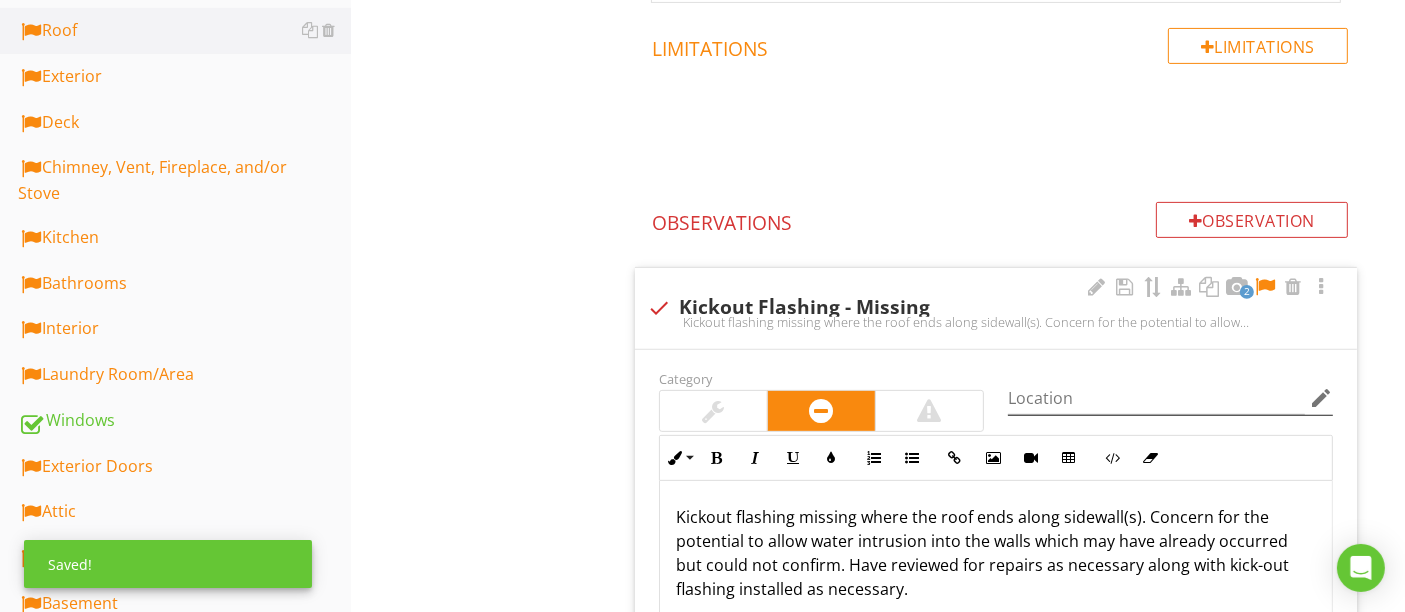 click on "edit" at bounding box center (1321, 398) 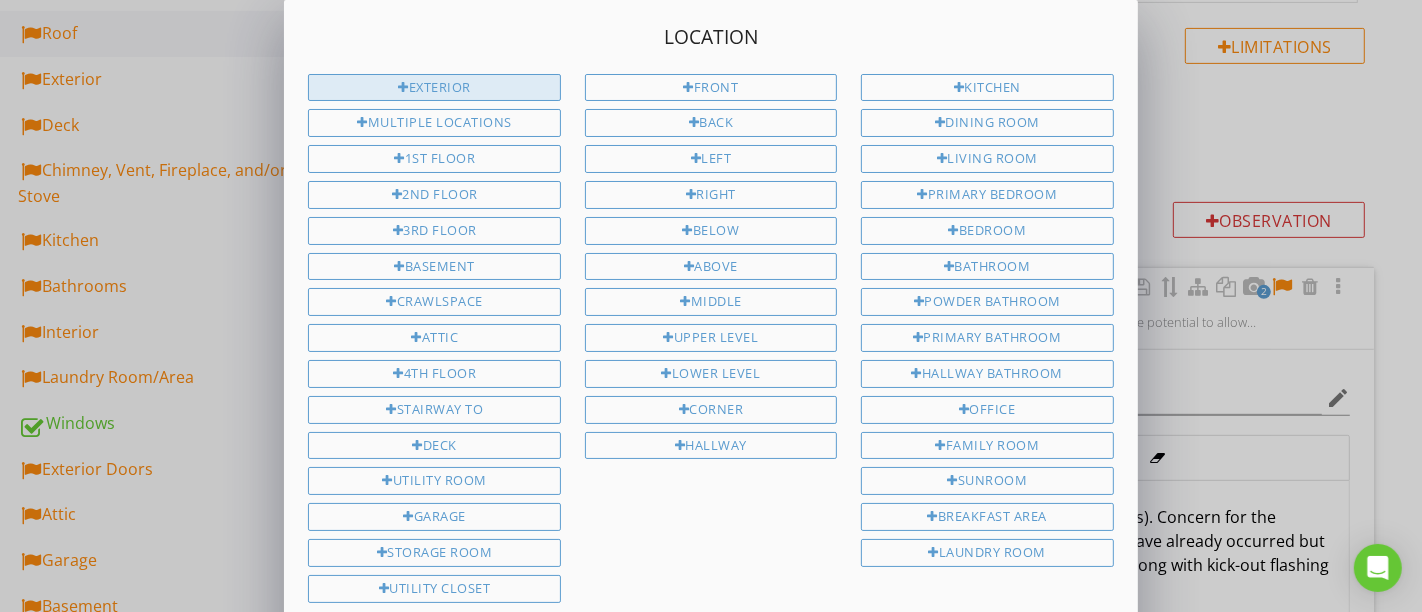 click on "Exterior" at bounding box center [434, 88] 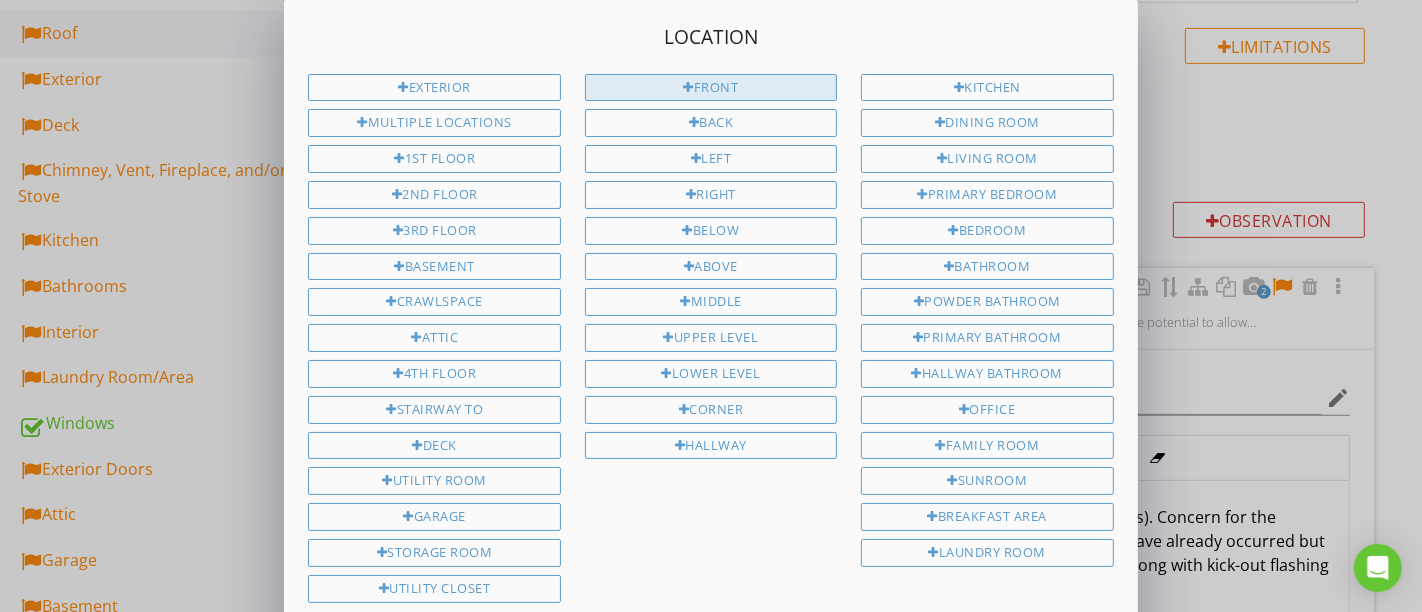 click on "Front" at bounding box center [711, 88] 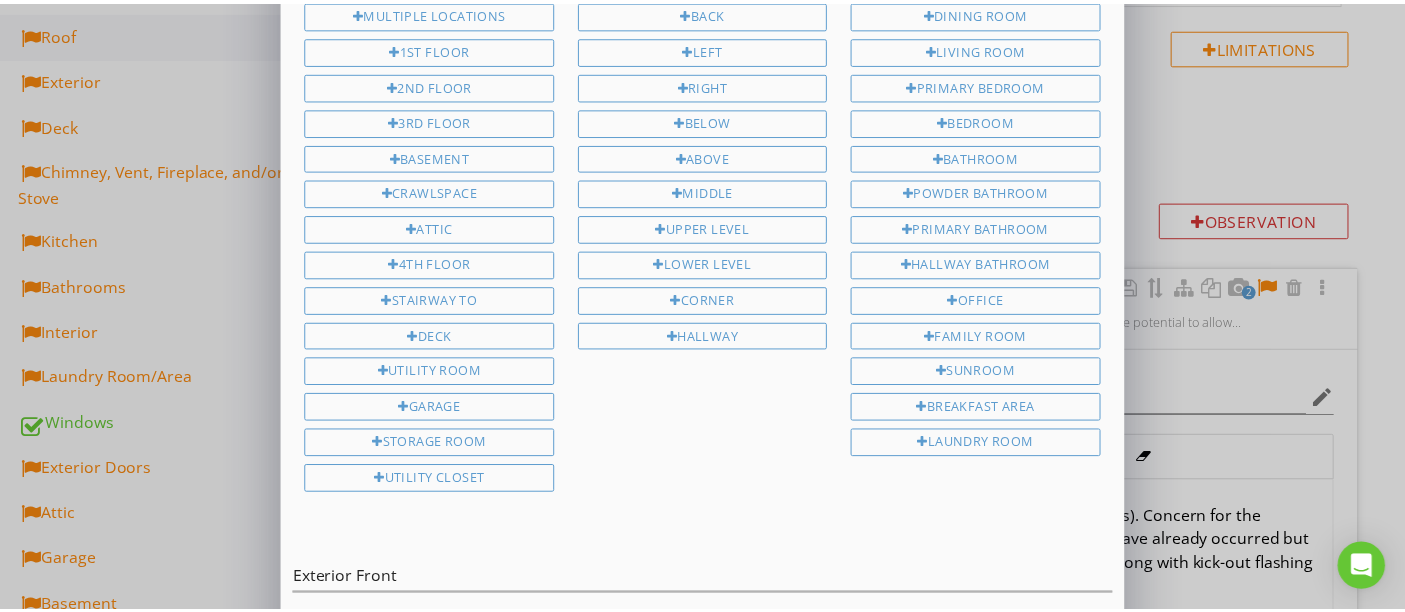 scroll, scrollTop: 187, scrollLeft: 0, axis: vertical 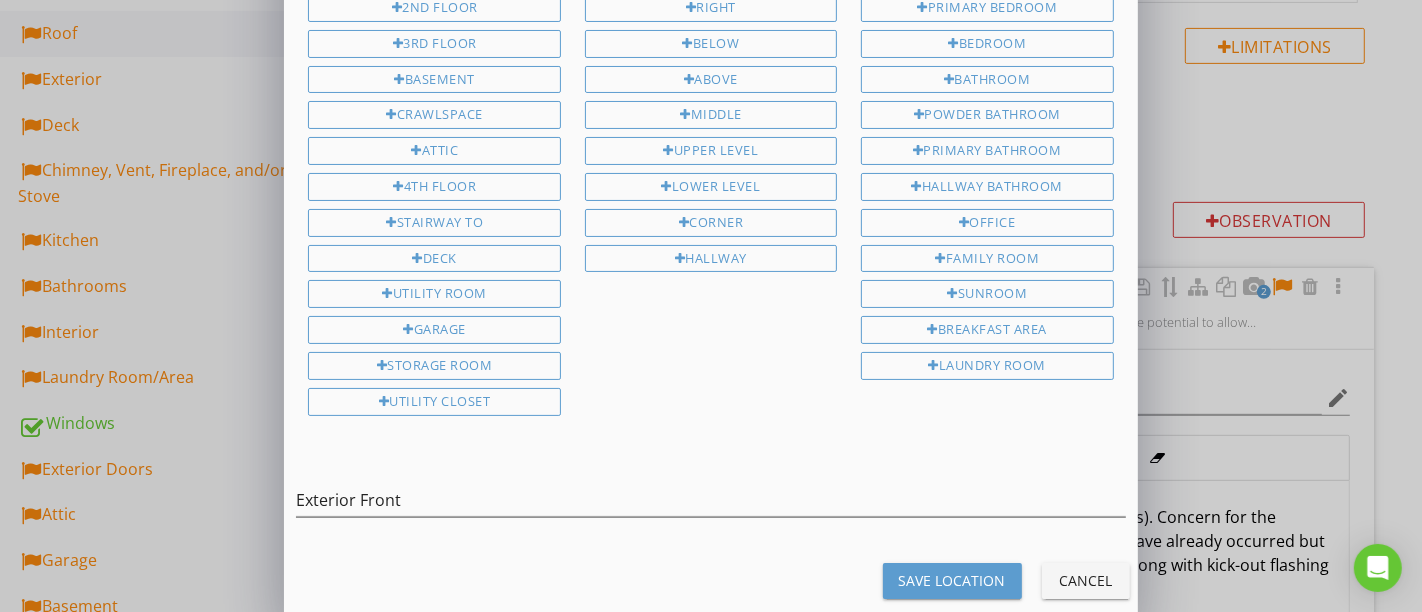 click on "Save Location" at bounding box center [952, 580] 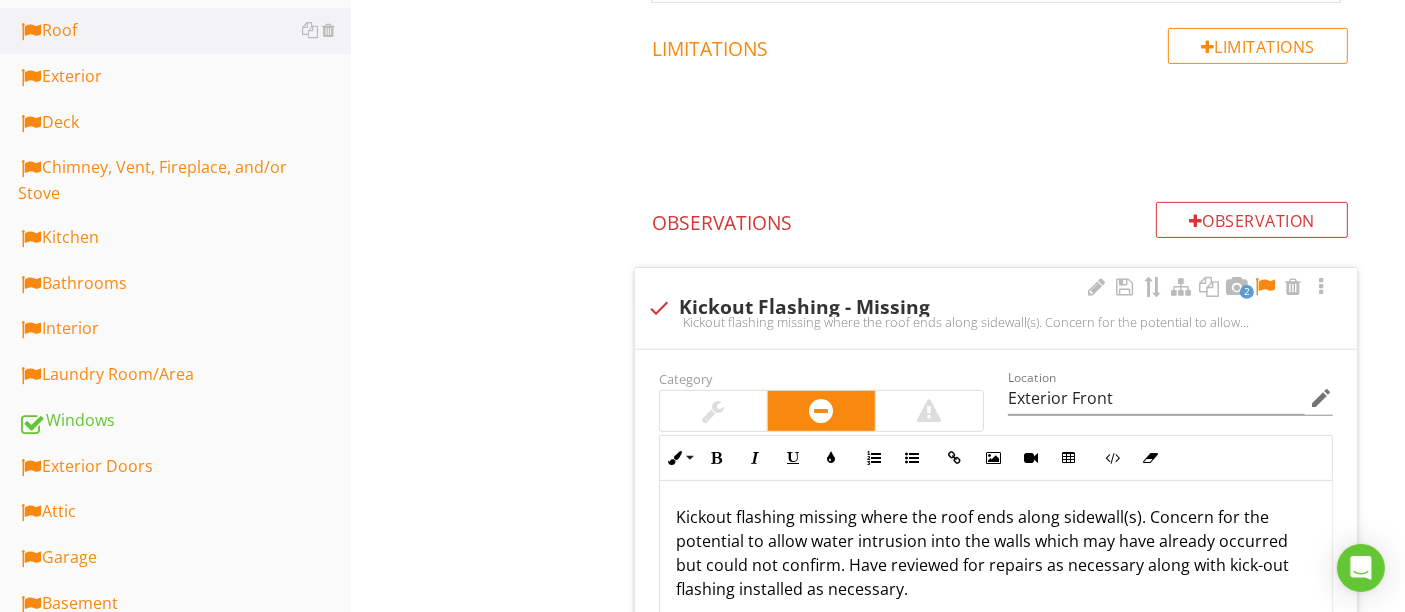 click at bounding box center (1265, 287) 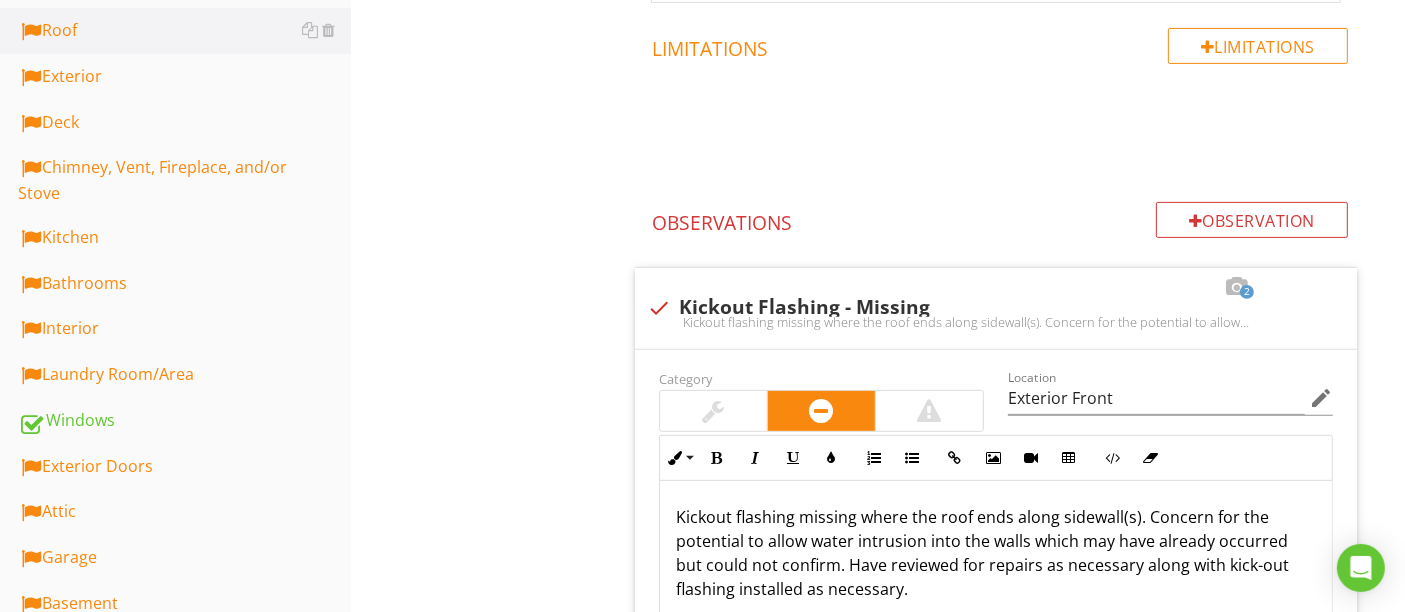 click on "Kickout flashing missing where the roof ends along sidewall(s). Concern for the potential to allow water intrusion into the walls which may have already occurred but could not confirm. Have reviewed for repairs as necessary along with kick-out flashing installed as necessary." at bounding box center [996, 553] 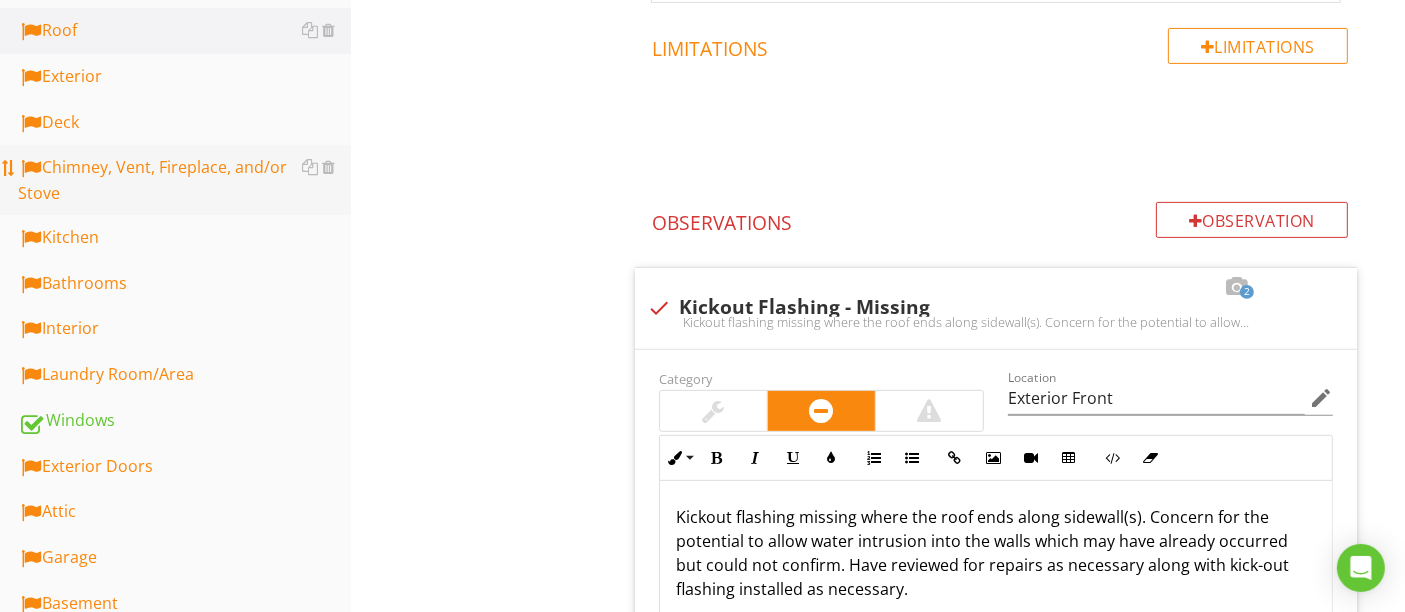 click on "Chimney, Vent, Fireplace, and/or Stove" at bounding box center (184, 180) 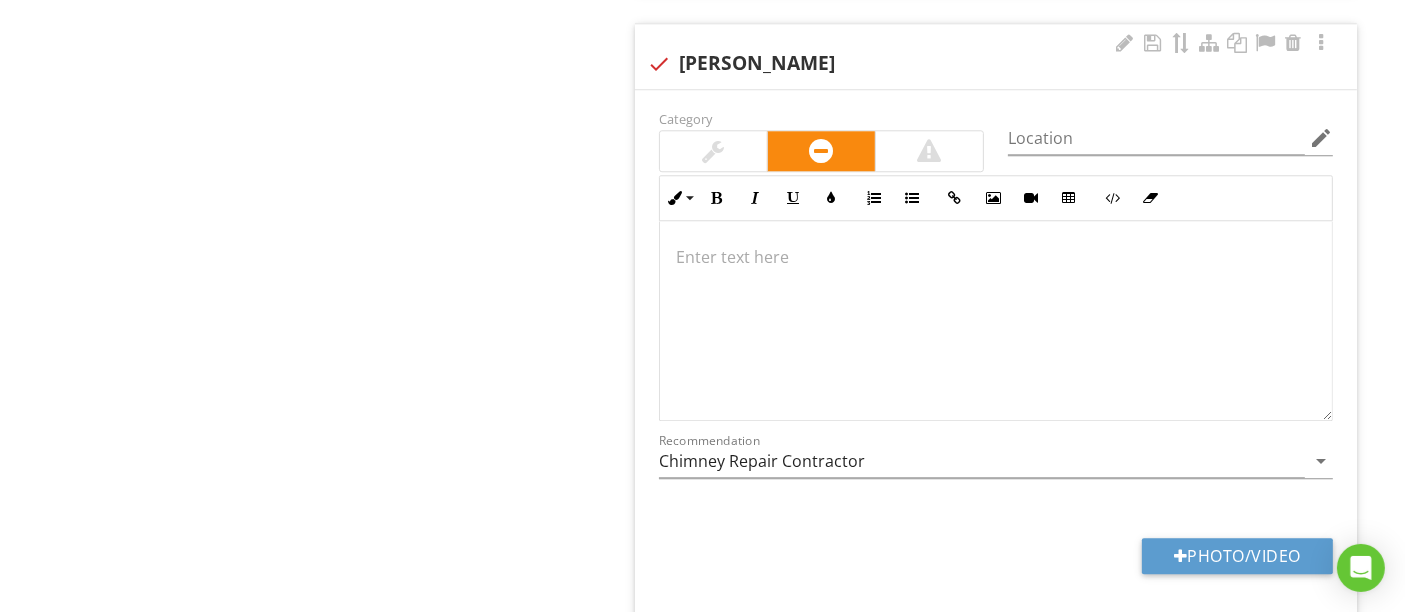 scroll, scrollTop: 5251, scrollLeft: 0, axis: vertical 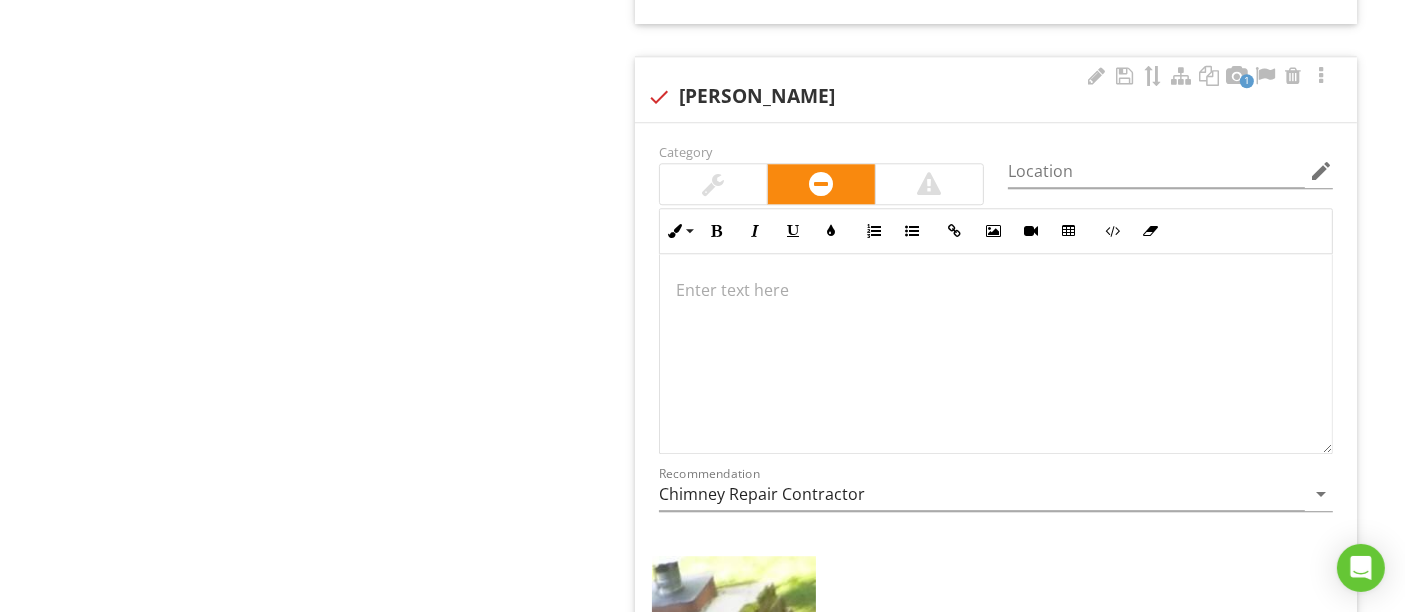 click at bounding box center (996, 354) 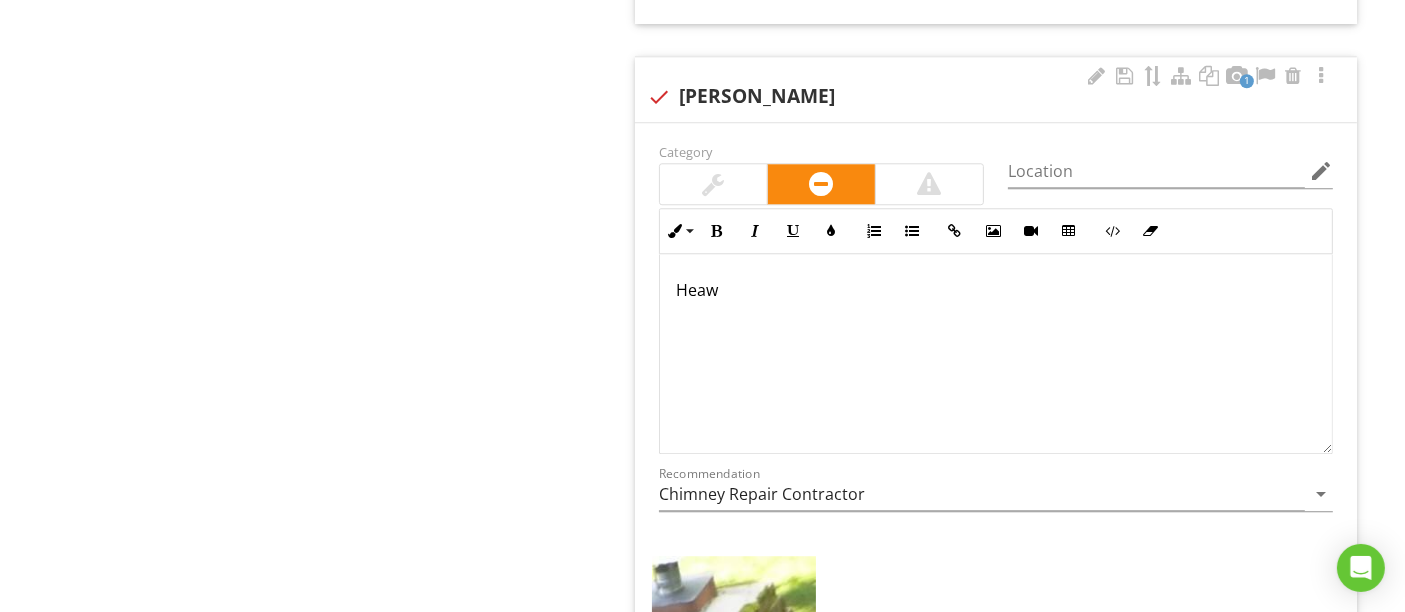 scroll, scrollTop: 5266, scrollLeft: 0, axis: vertical 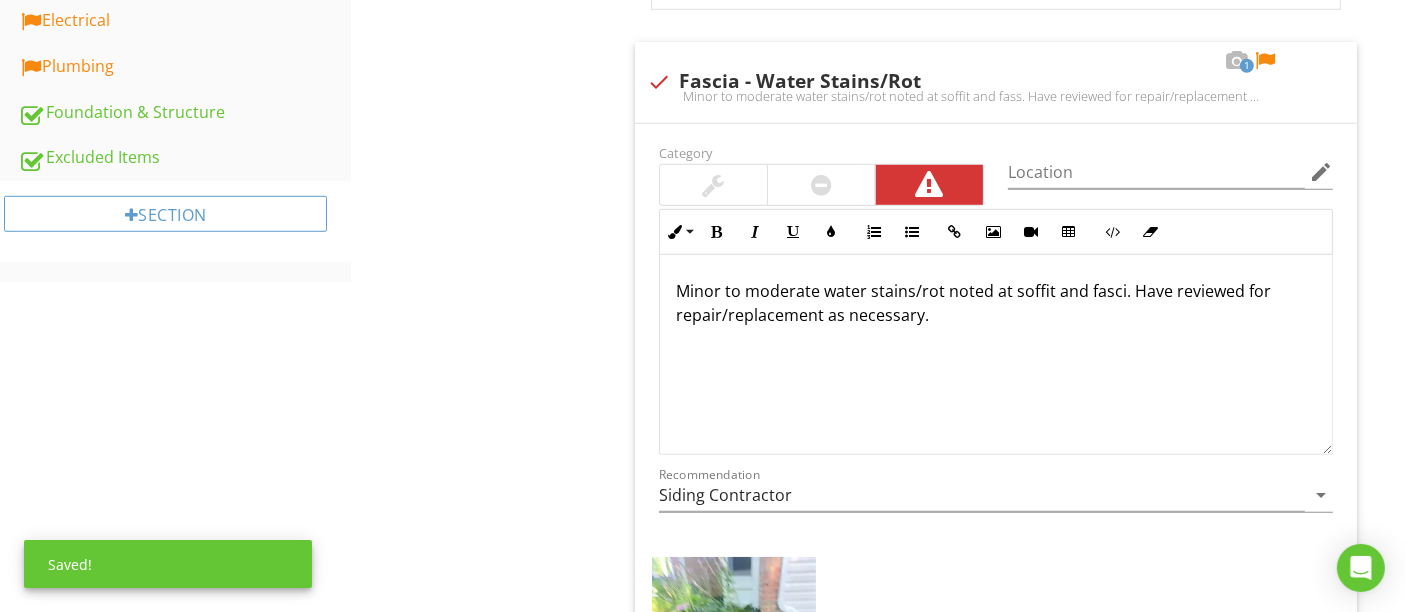 type 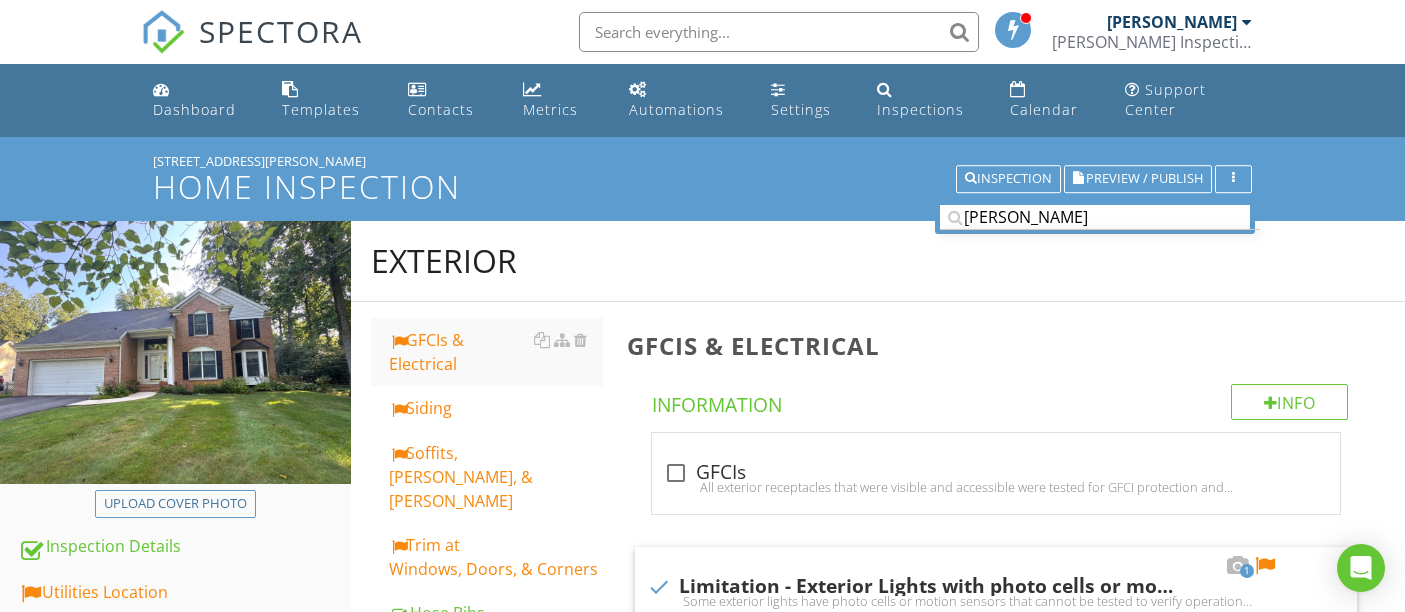 scroll, scrollTop: 3216, scrollLeft: 0, axis: vertical 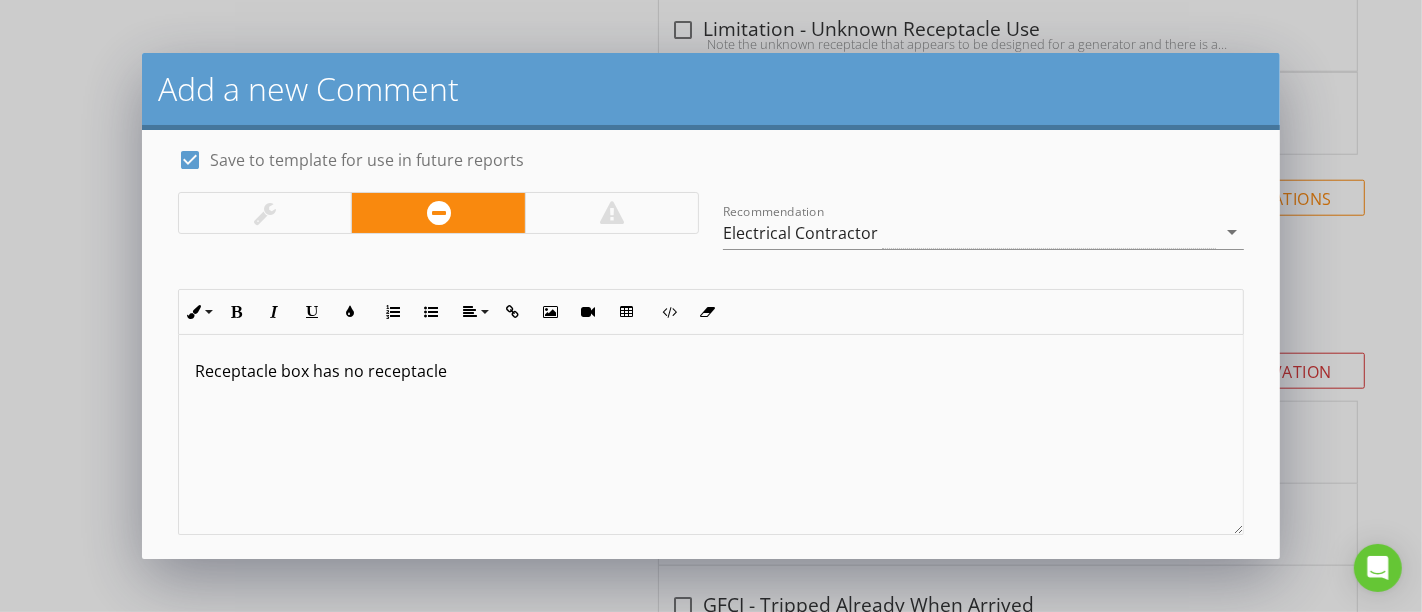 type 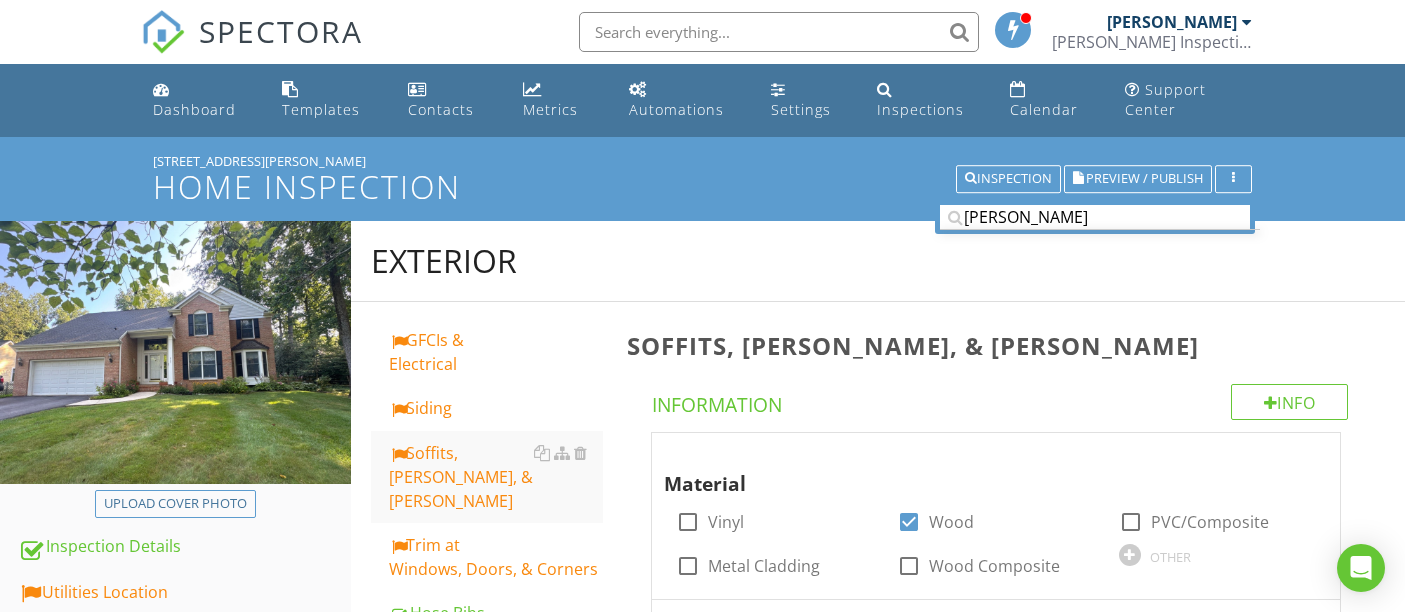 scroll, scrollTop: 1222, scrollLeft: 0, axis: vertical 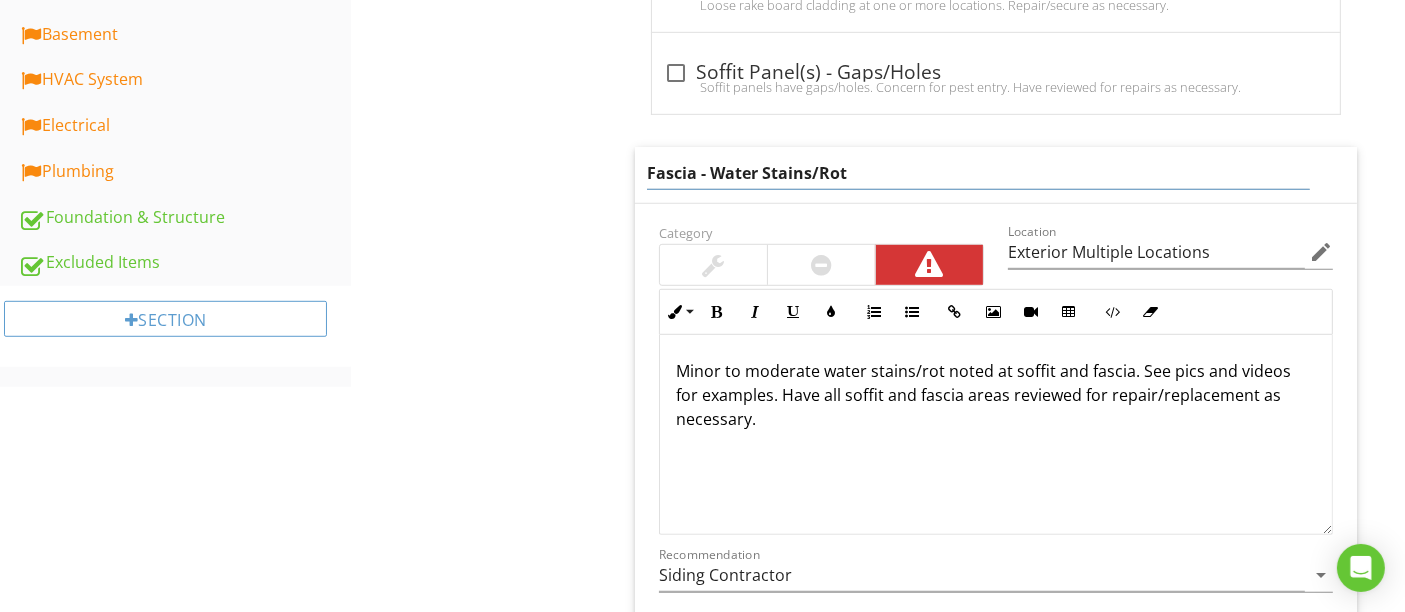 type on "SFascia - Water Stains/Rot" 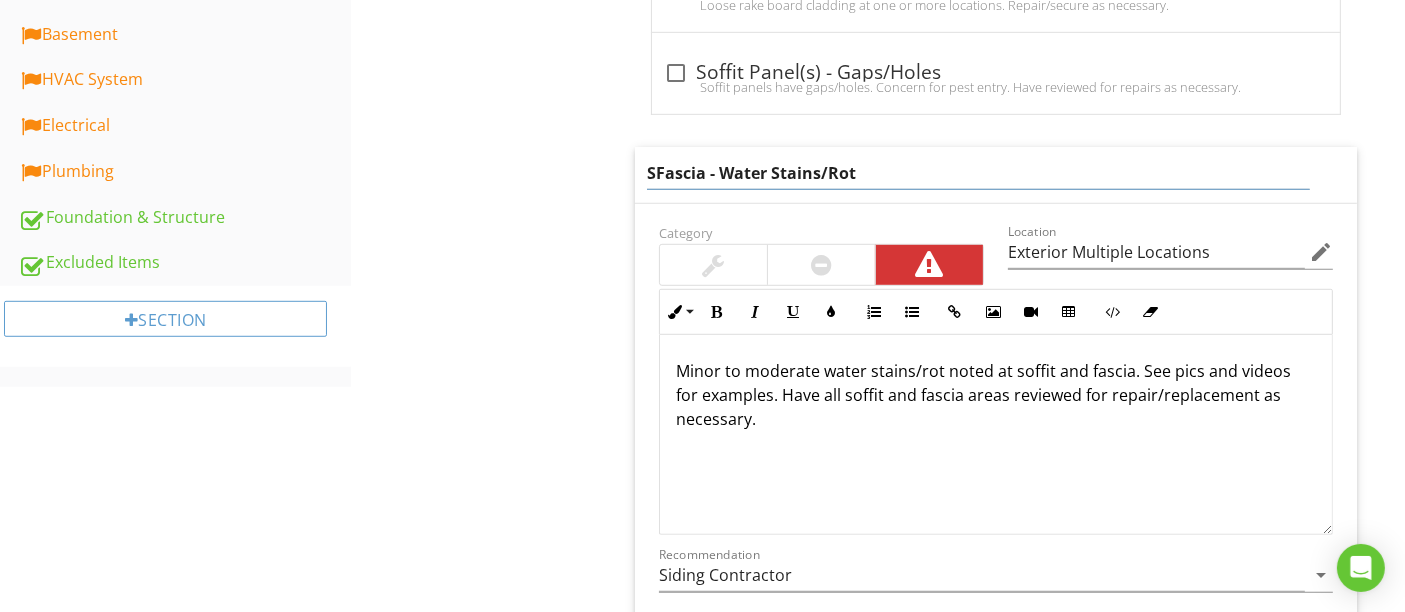 type on "Exterior Multiple Locations" 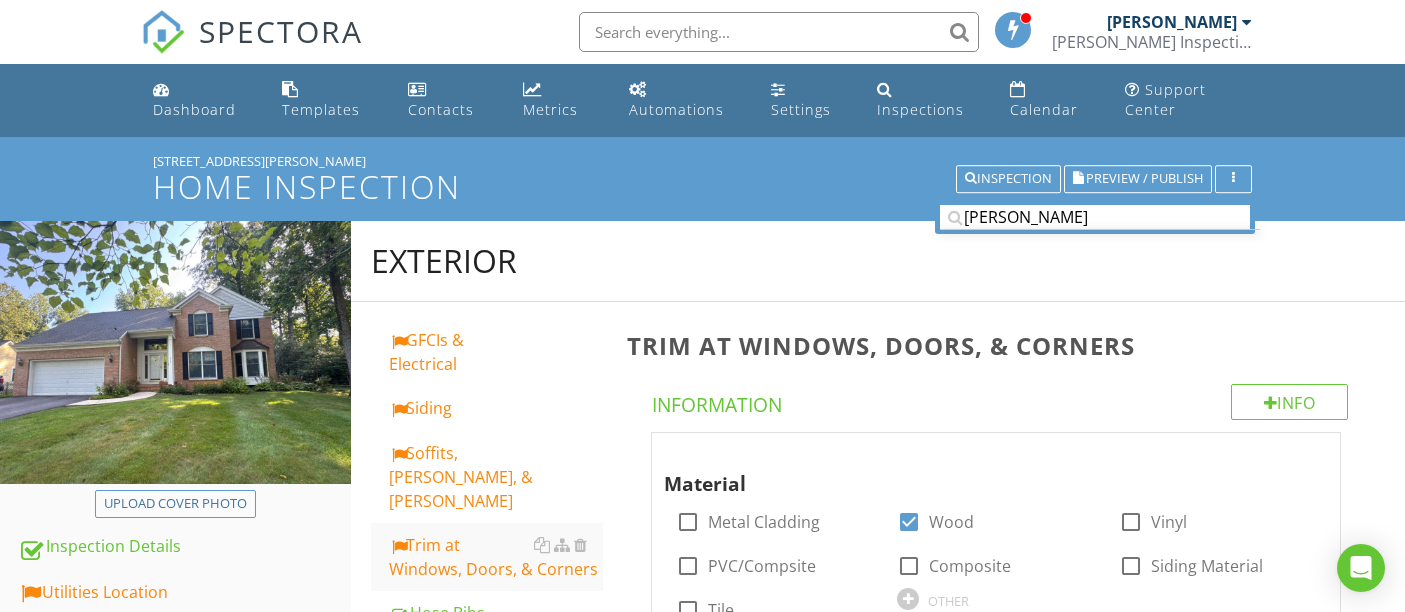 scroll, scrollTop: 1666, scrollLeft: 0, axis: vertical 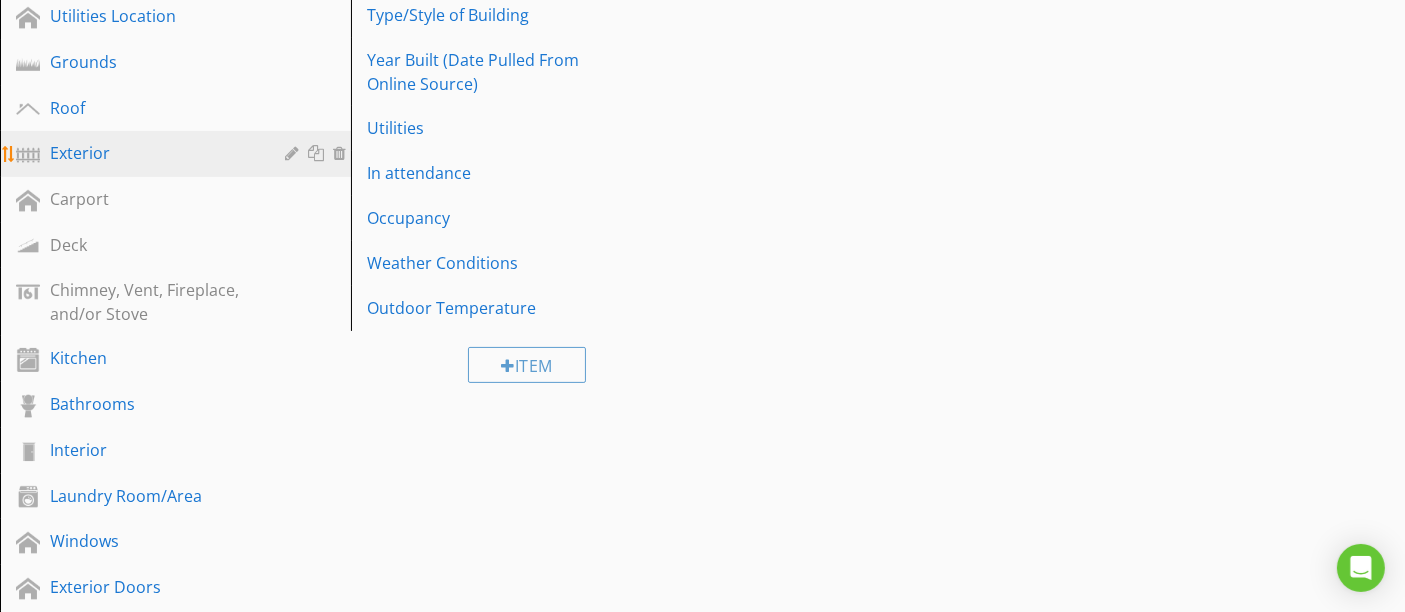 click on "Exterior" at bounding box center (153, 153) 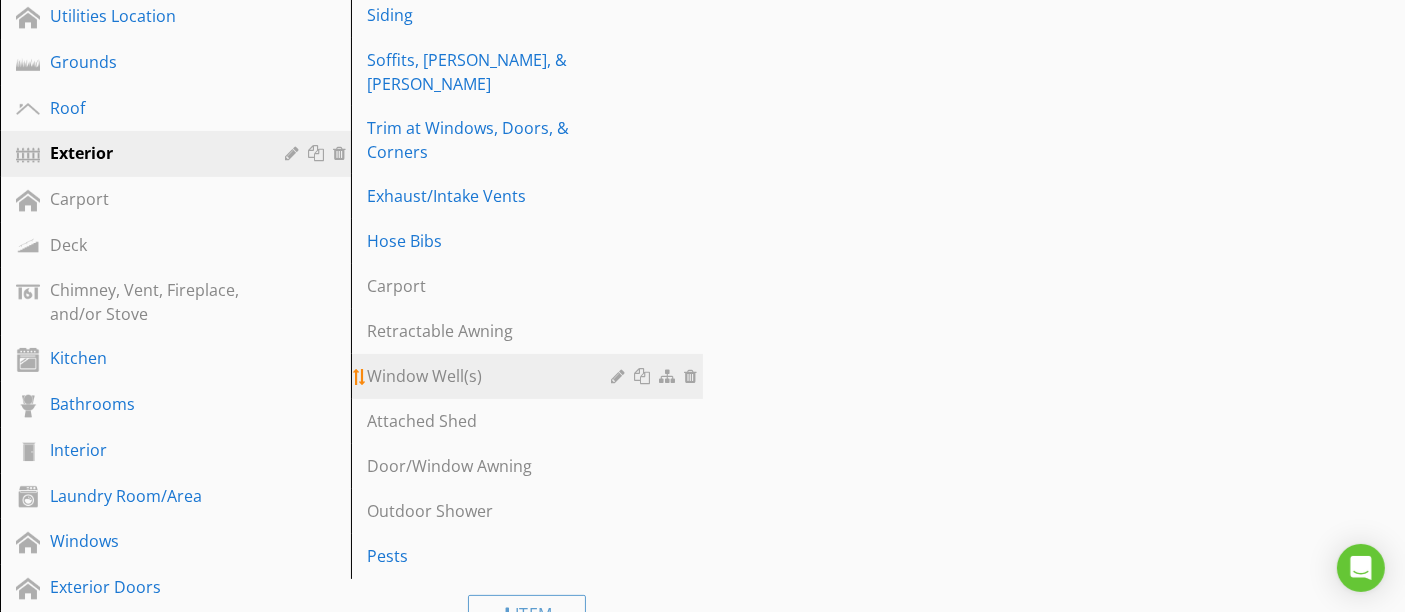 click on "Window Well(s)" at bounding box center [492, 376] 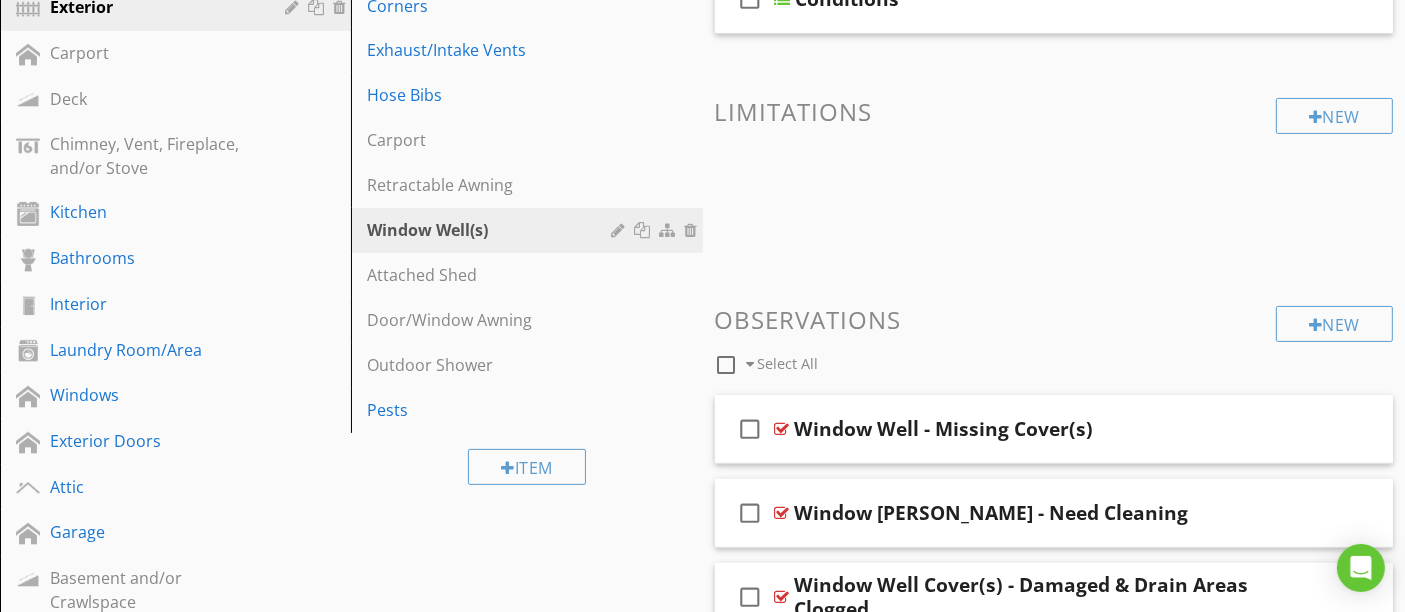scroll, scrollTop: 444, scrollLeft: 0, axis: vertical 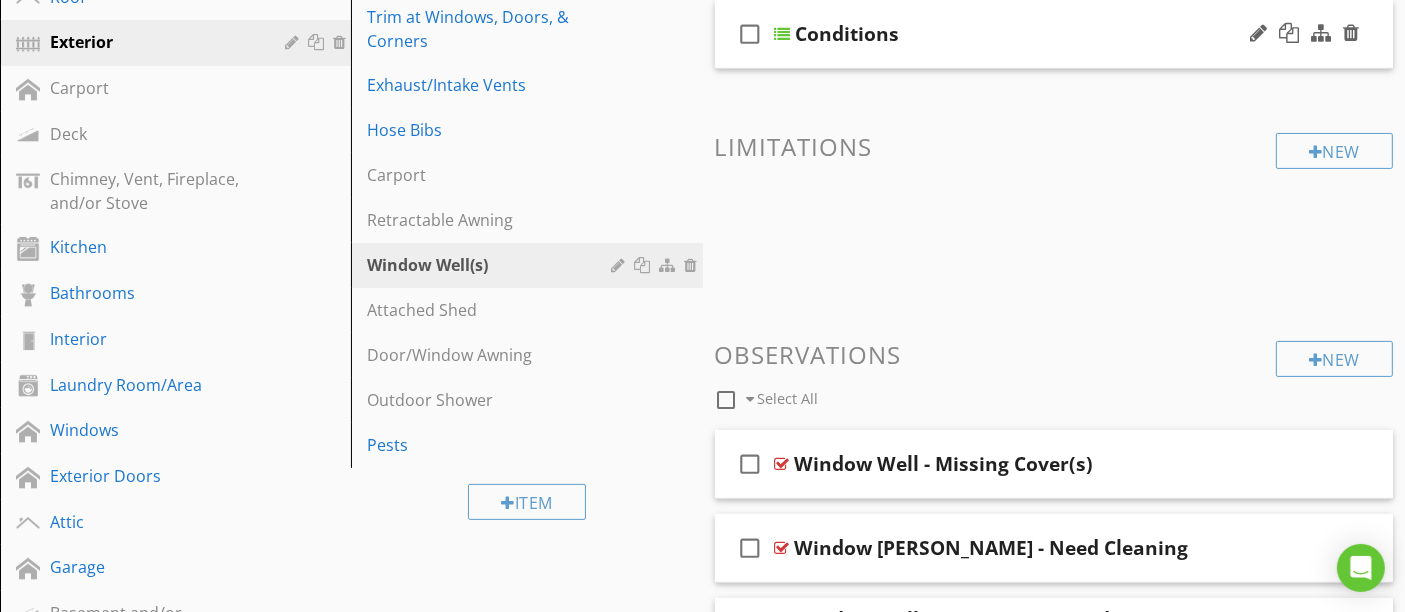 click on "check_box_outline_blank
Conditions" at bounding box center (1054, 34) 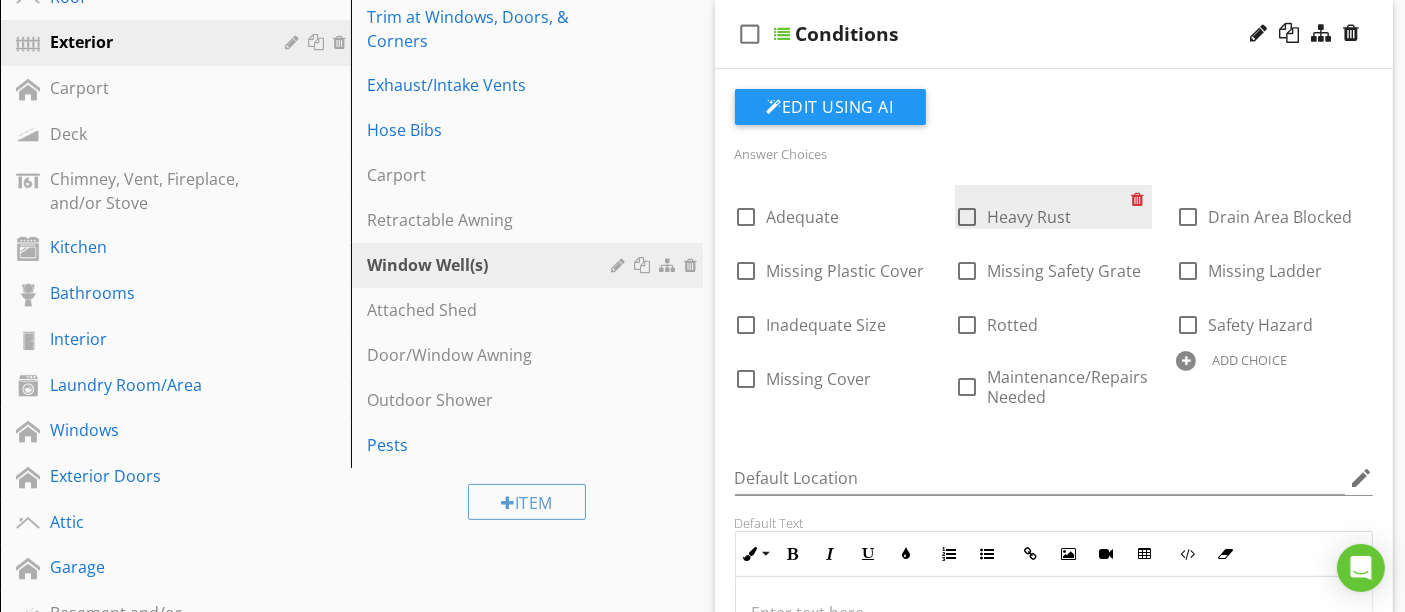 click at bounding box center (1141, 199) 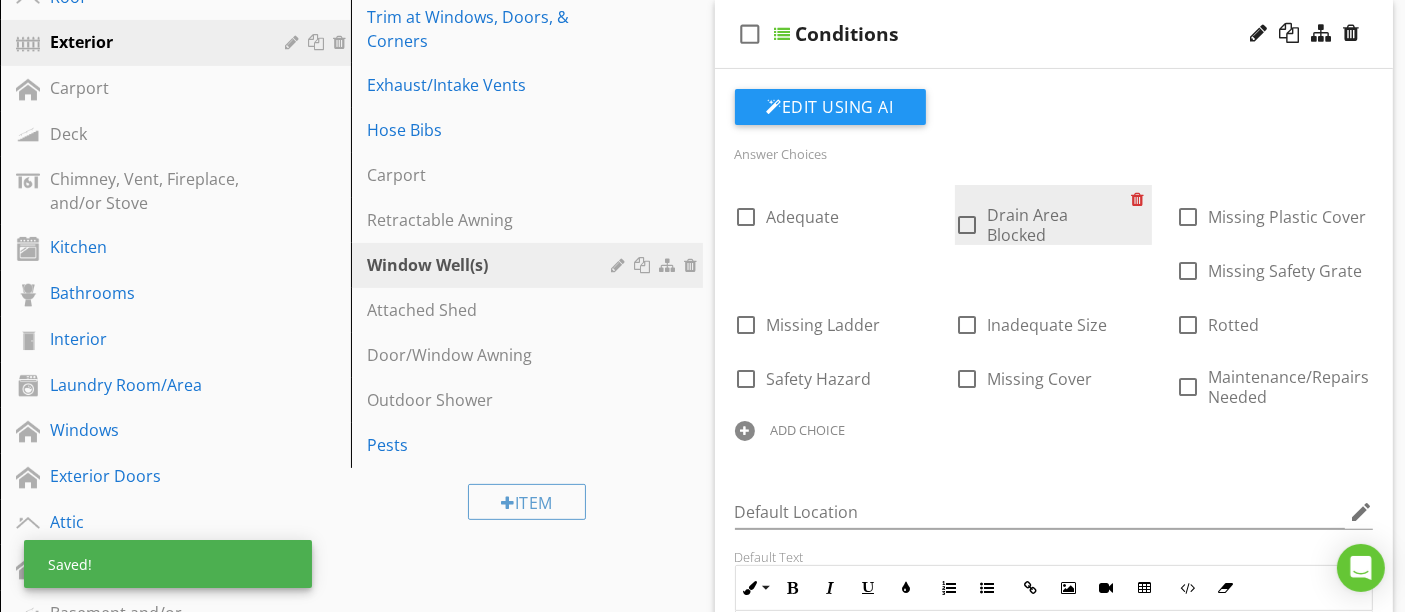 click at bounding box center (1141, 199) 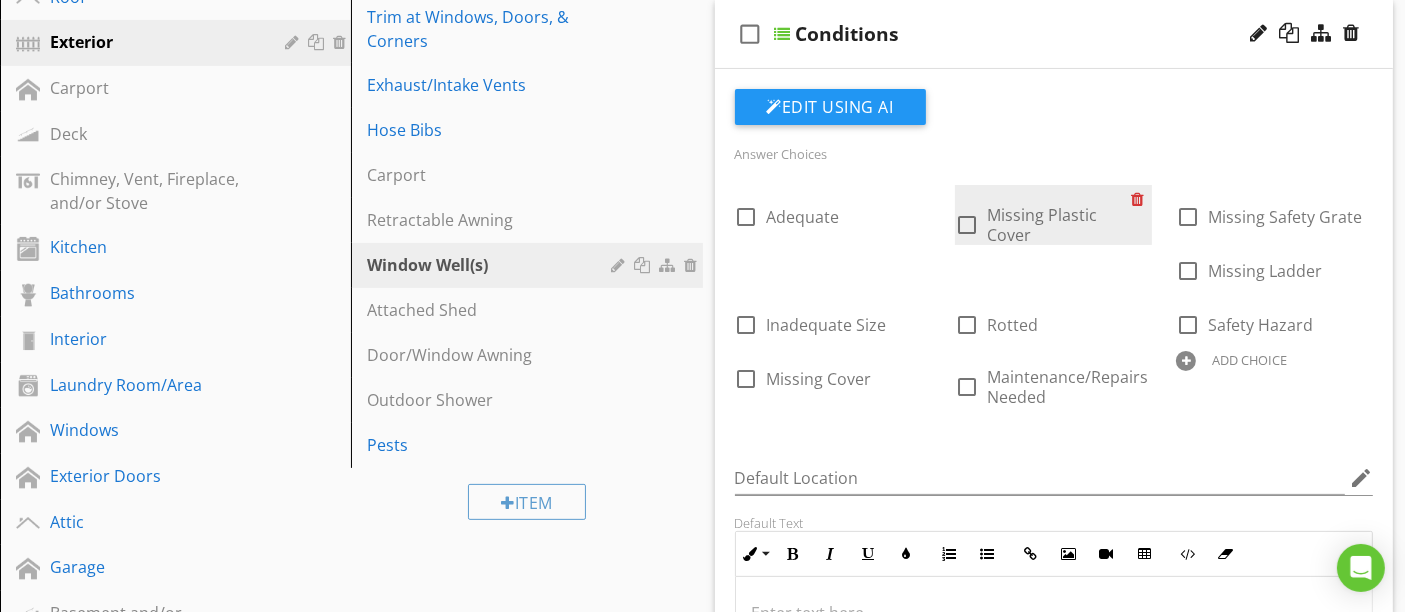 click at bounding box center [1141, 199] 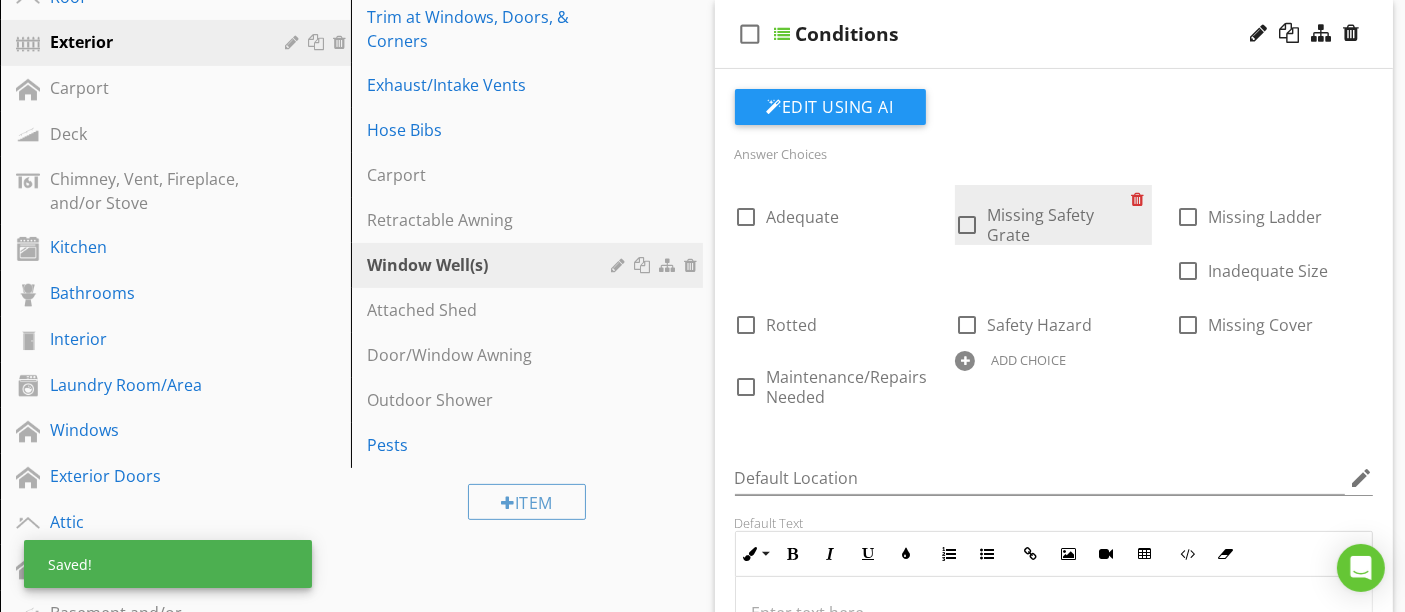 click at bounding box center (1141, 199) 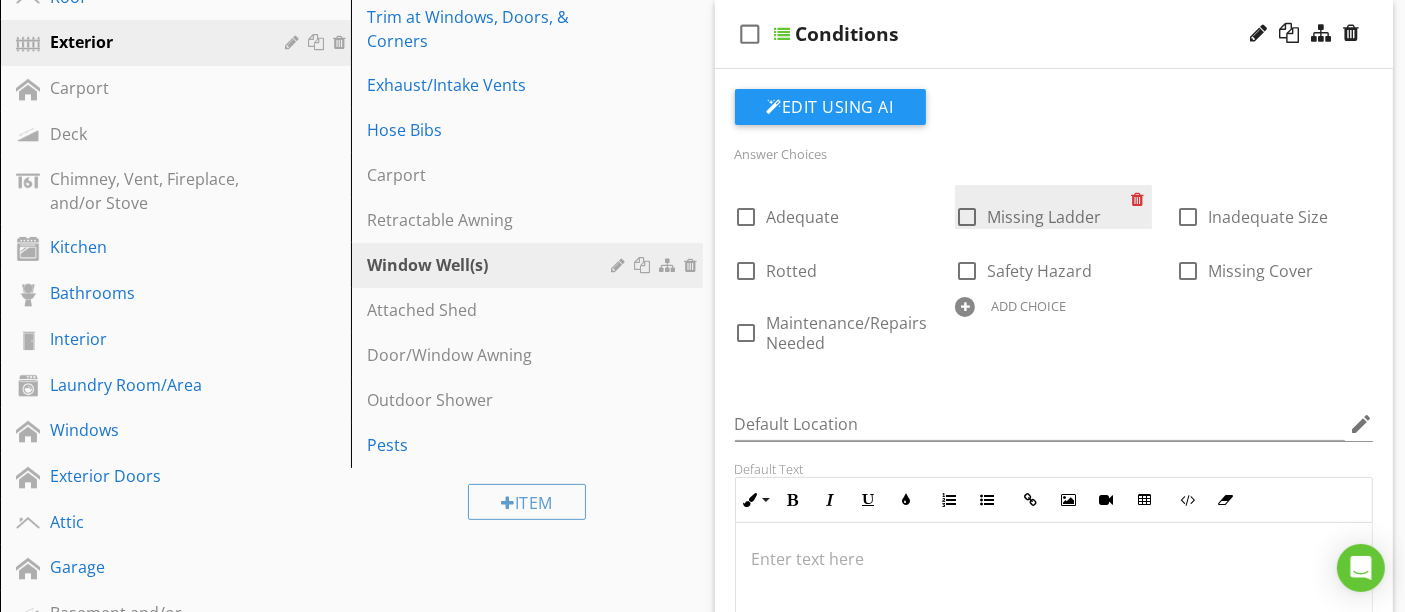 click at bounding box center [1141, 199] 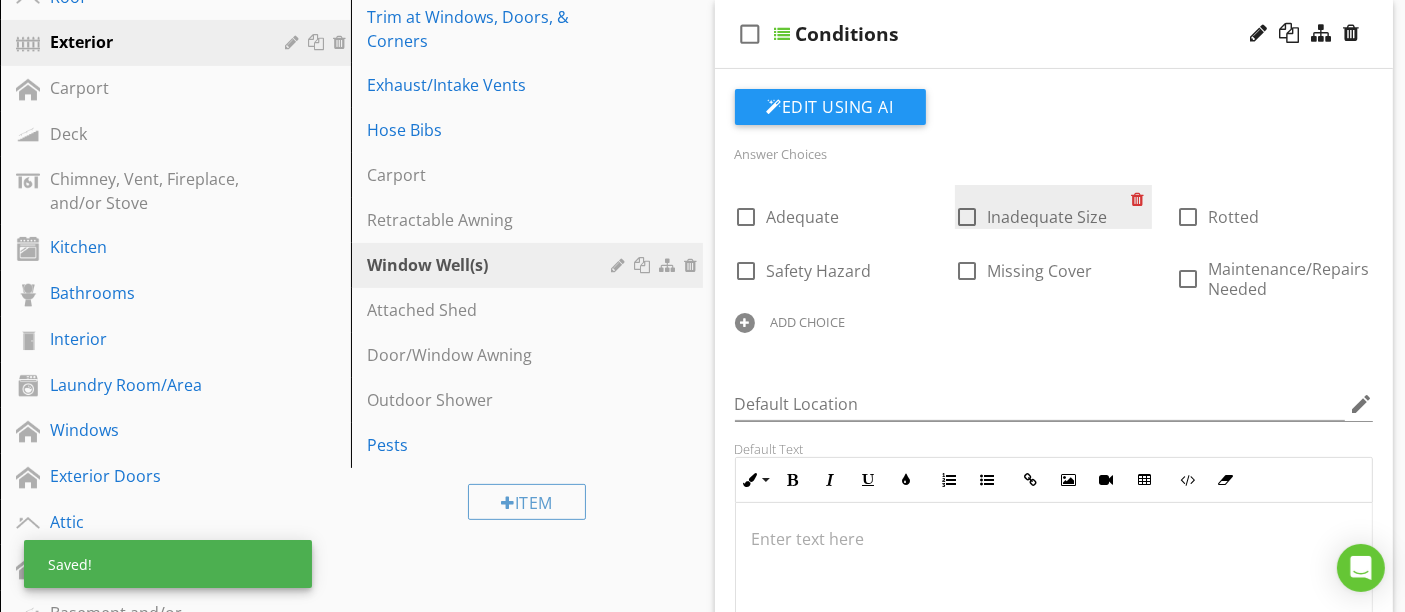 click at bounding box center [1141, 199] 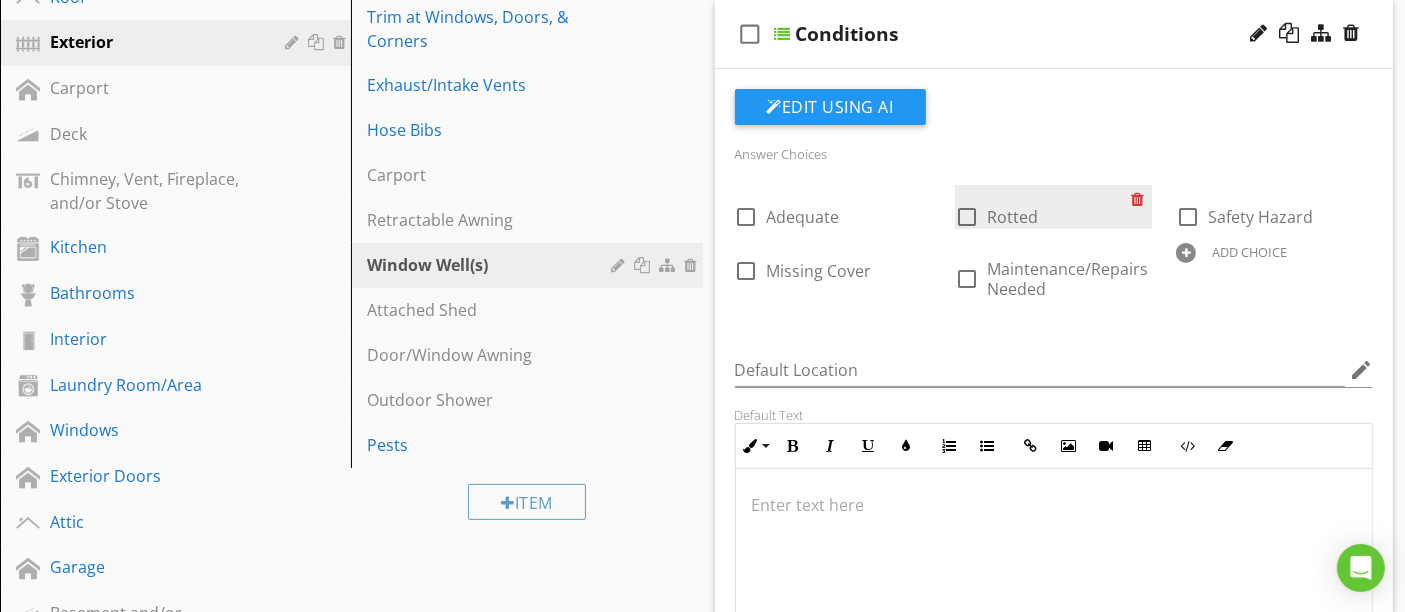 click at bounding box center (1141, 199) 